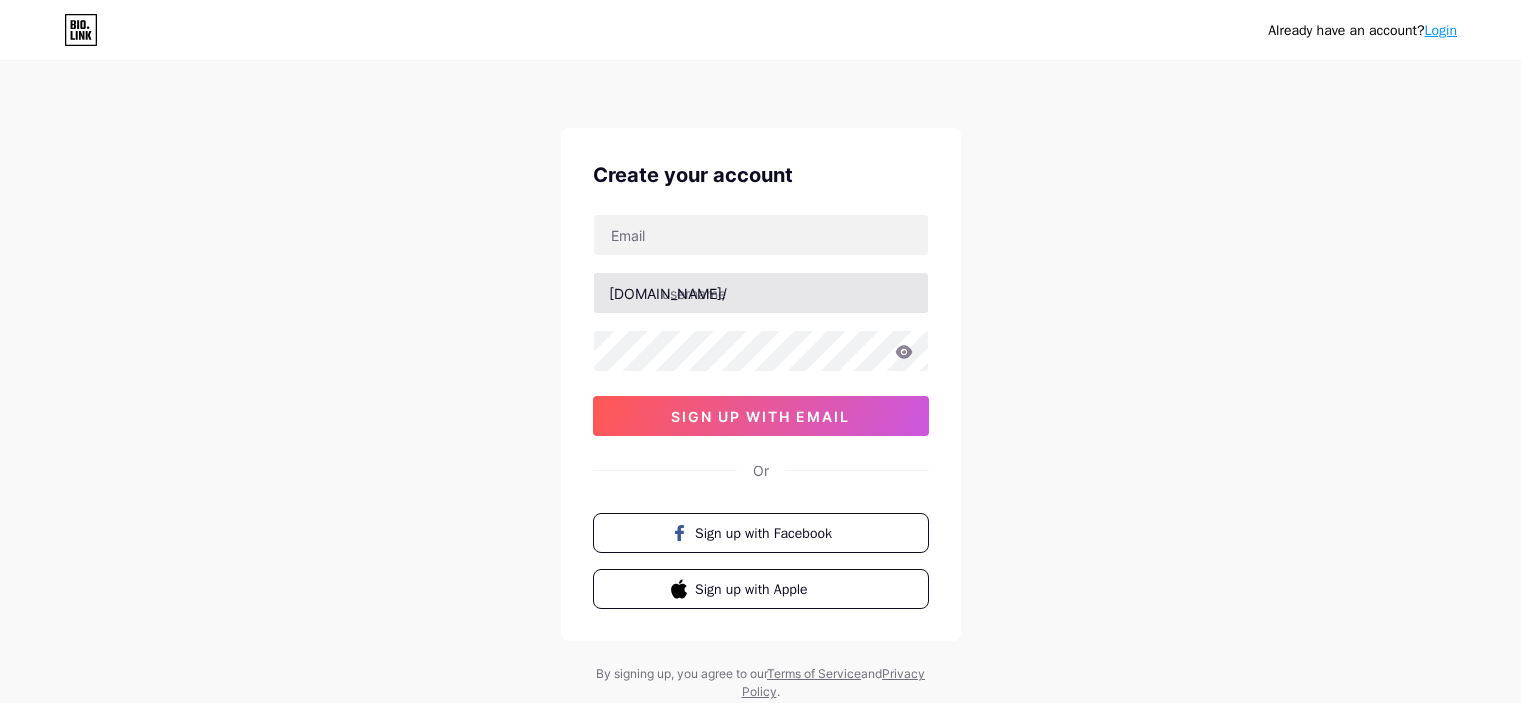 scroll, scrollTop: 0, scrollLeft: 0, axis: both 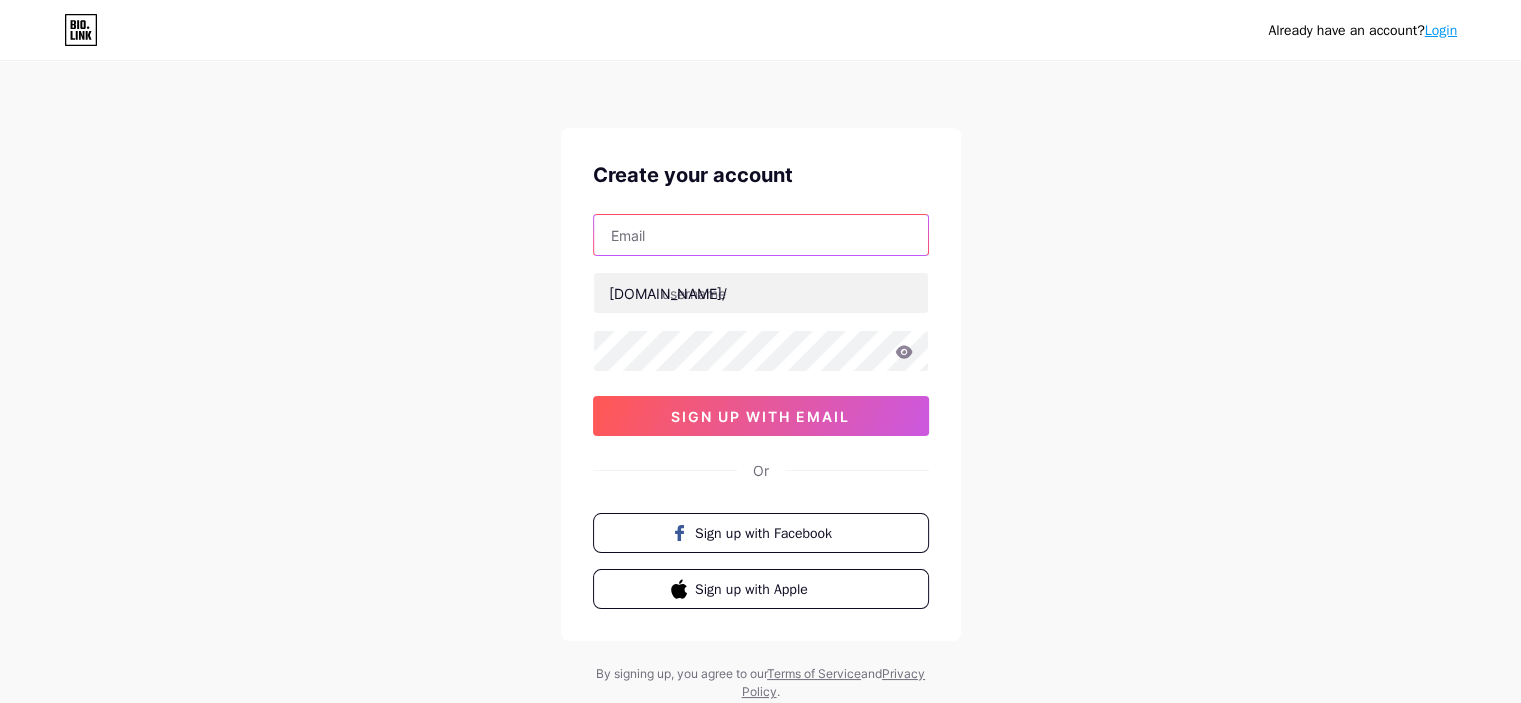 click at bounding box center (761, 235) 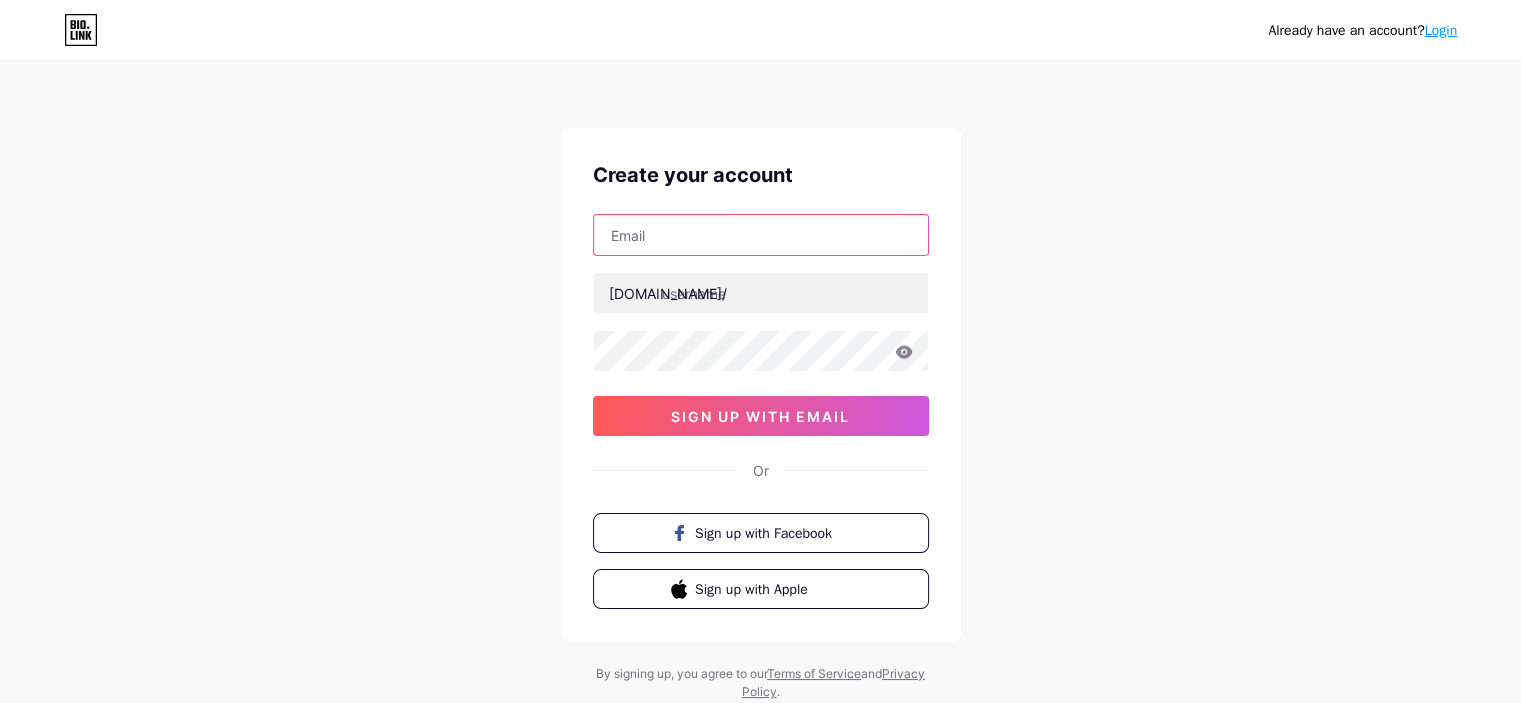 paste on ".[DOMAIN_NAME]" 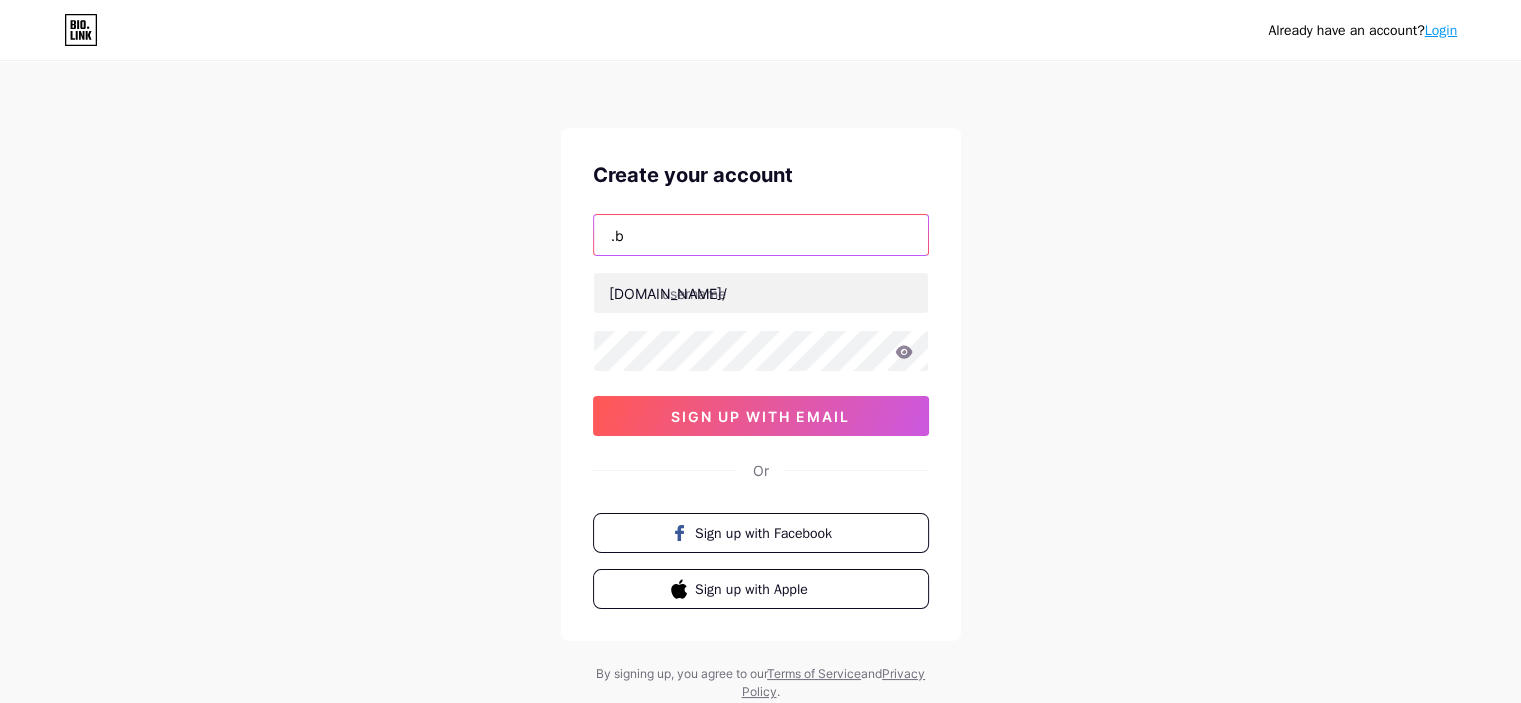 type on "." 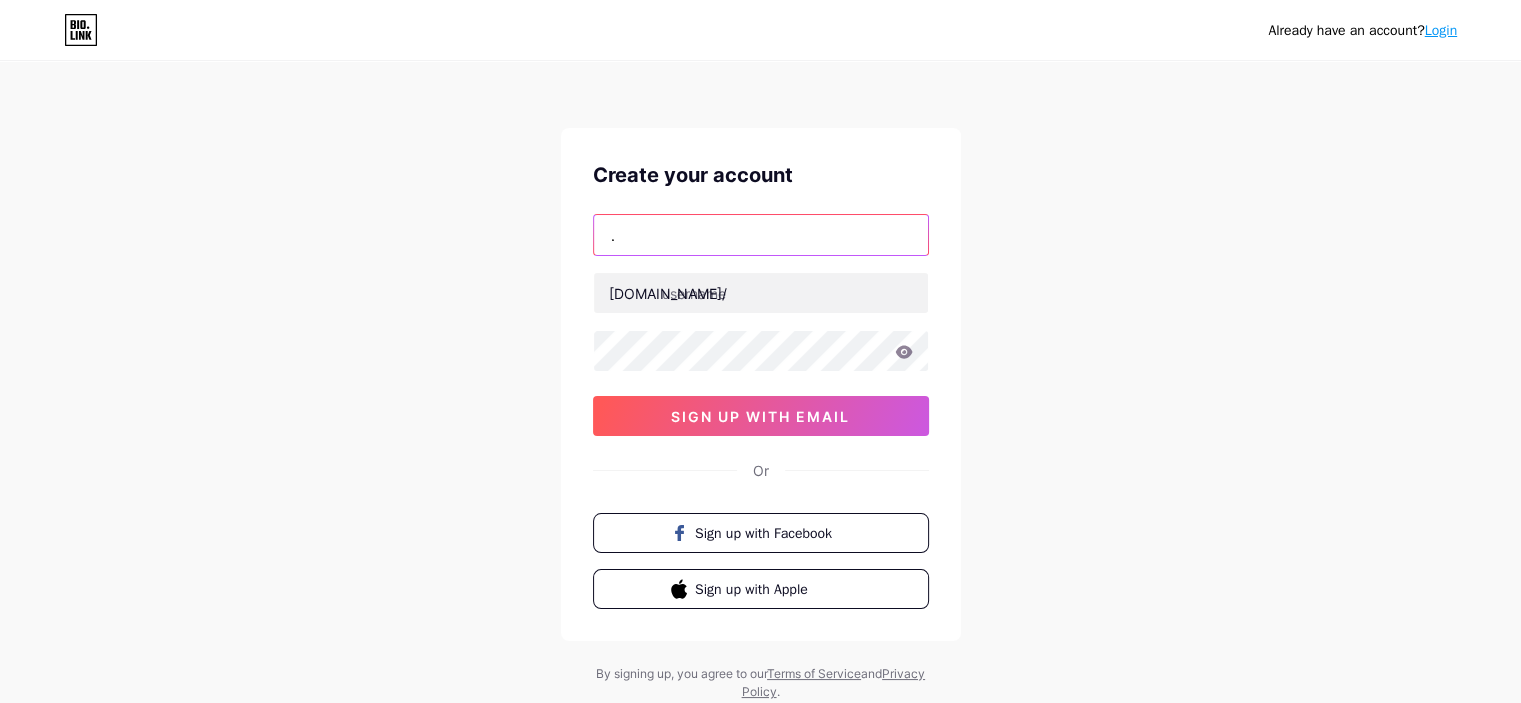 type 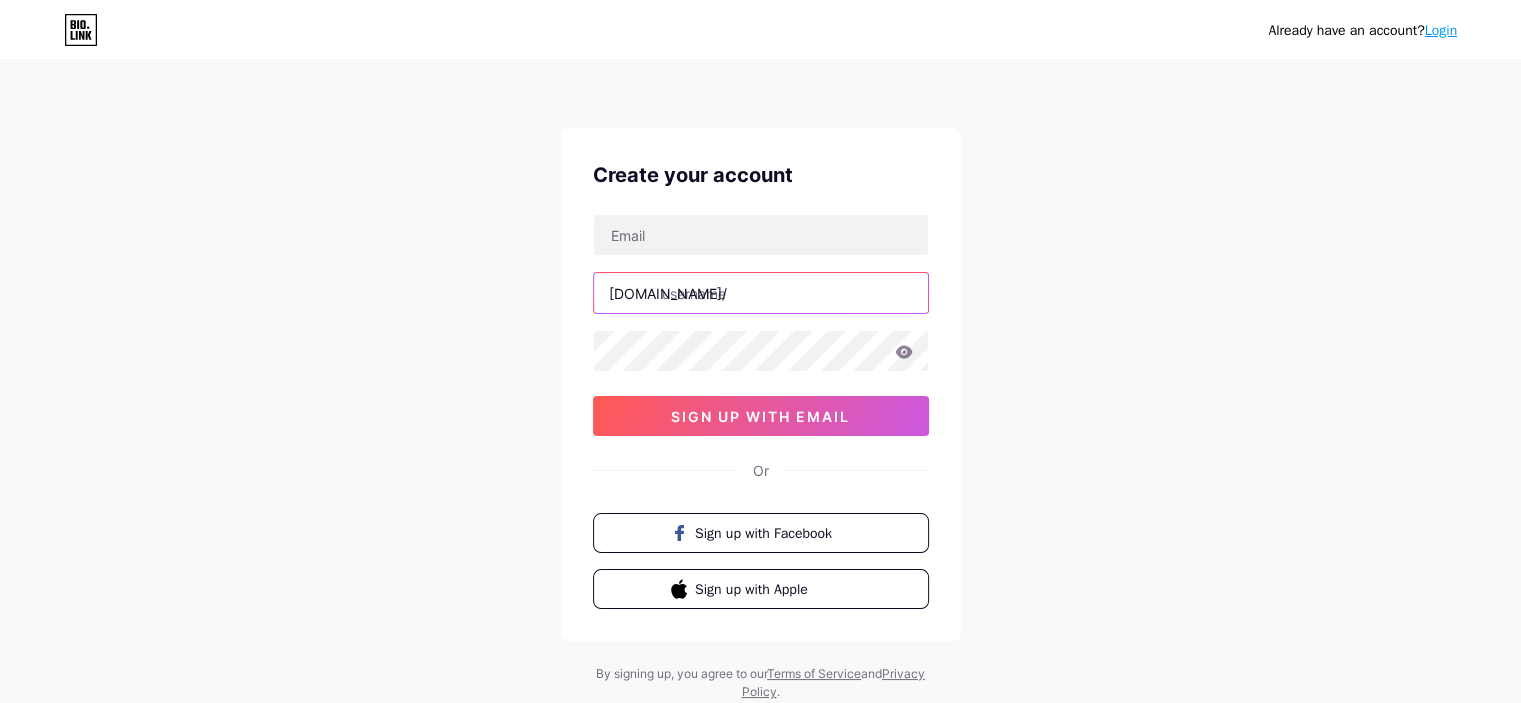 click at bounding box center (761, 293) 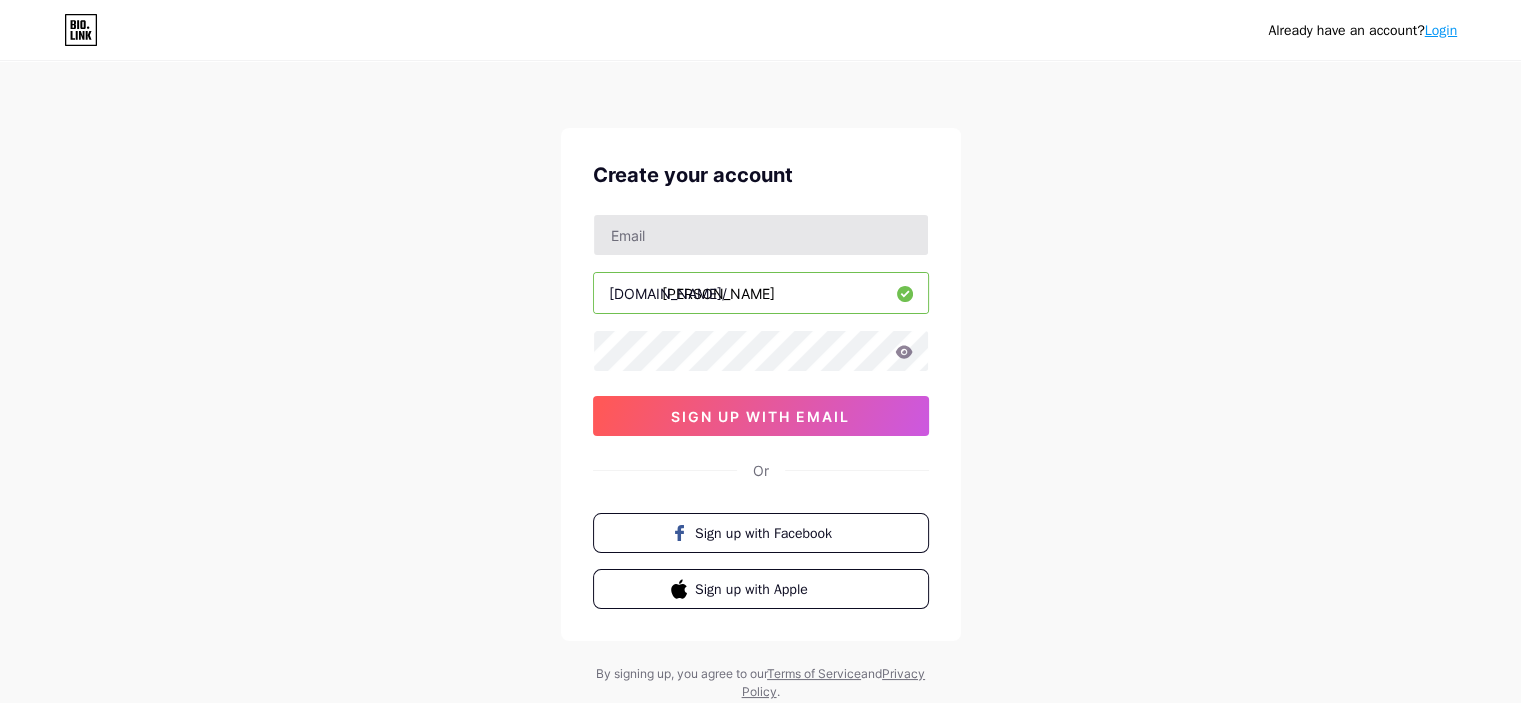 type on "[PERSON_NAME]" 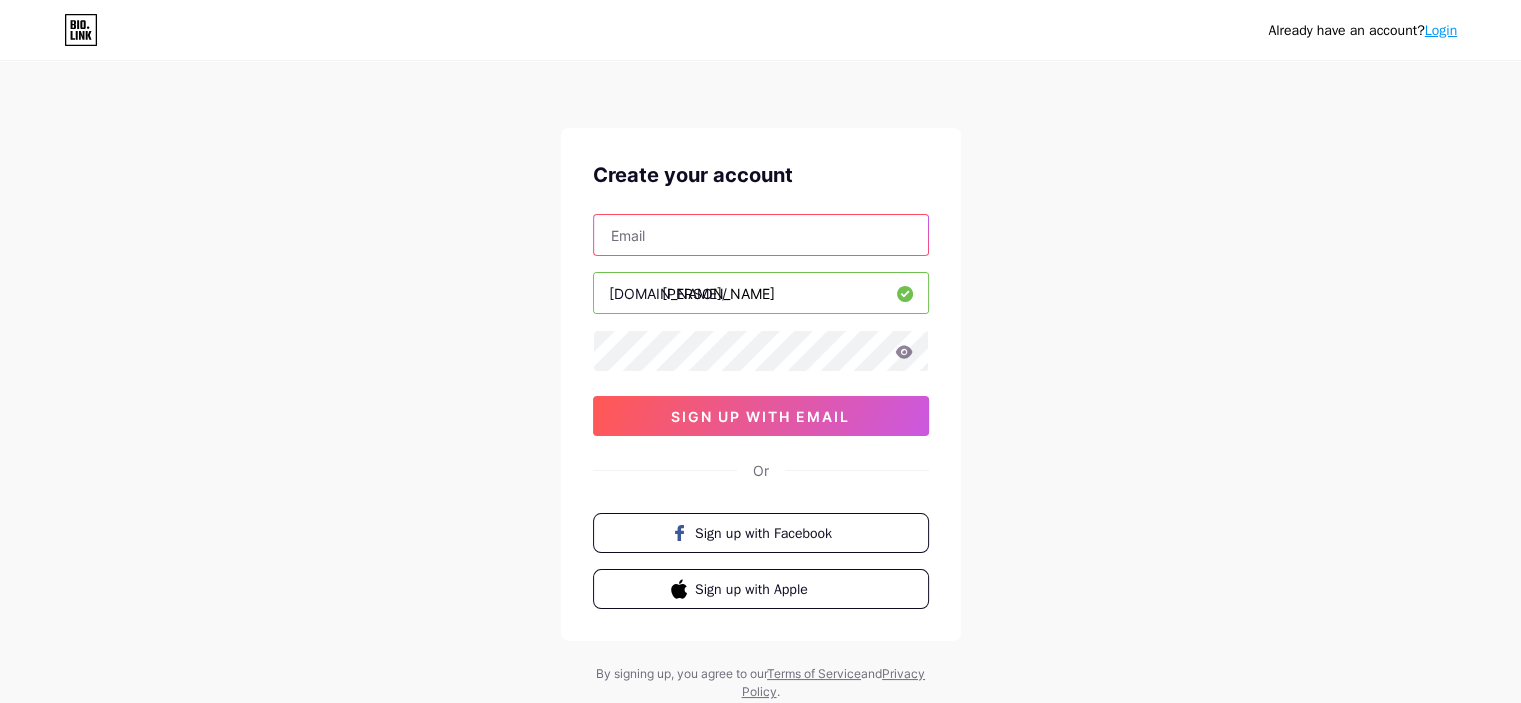 click at bounding box center (761, 235) 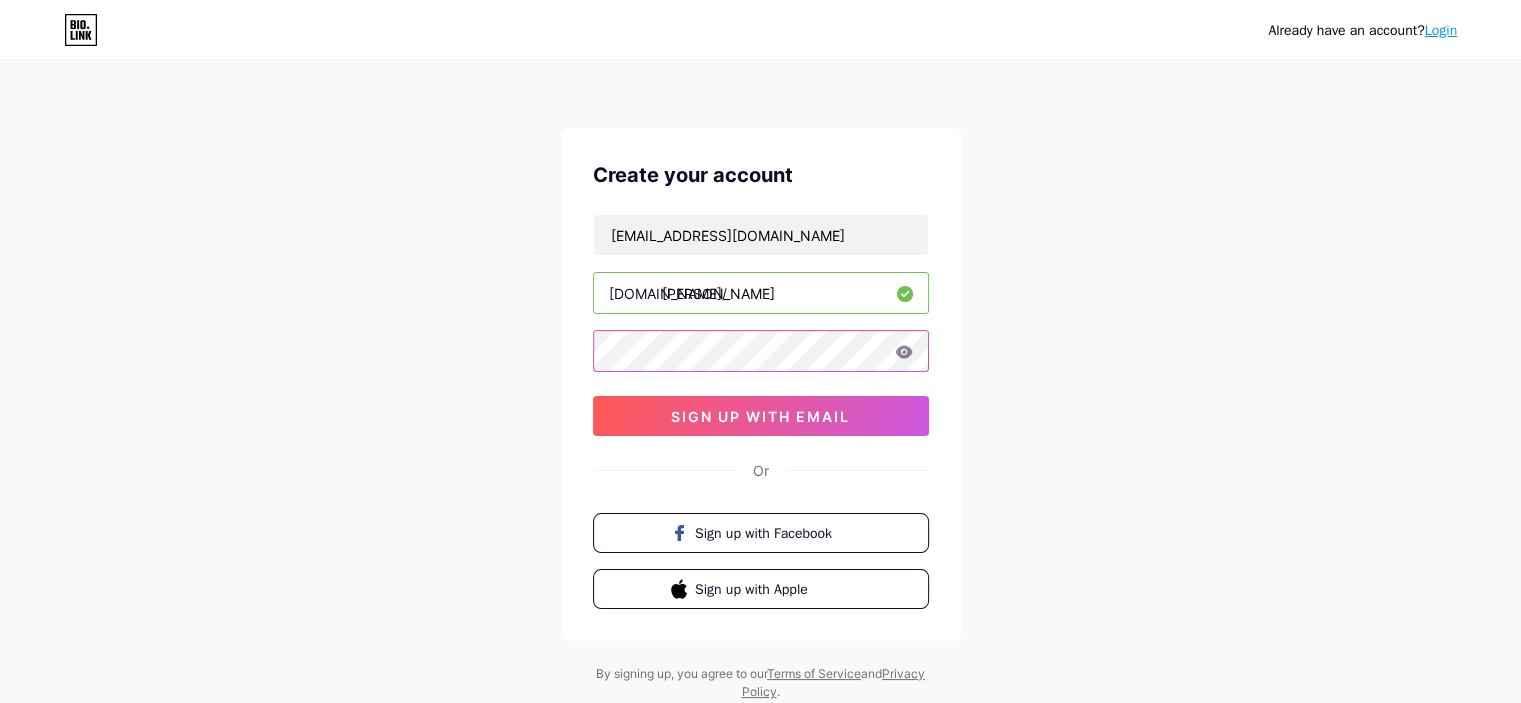click on "Create your account     mdbadruzzaman67@gmail.com     bio.link/   badruzzaman                     sign up with email         Or       Sign up with Facebook
Sign up with Apple" at bounding box center (761, 384) 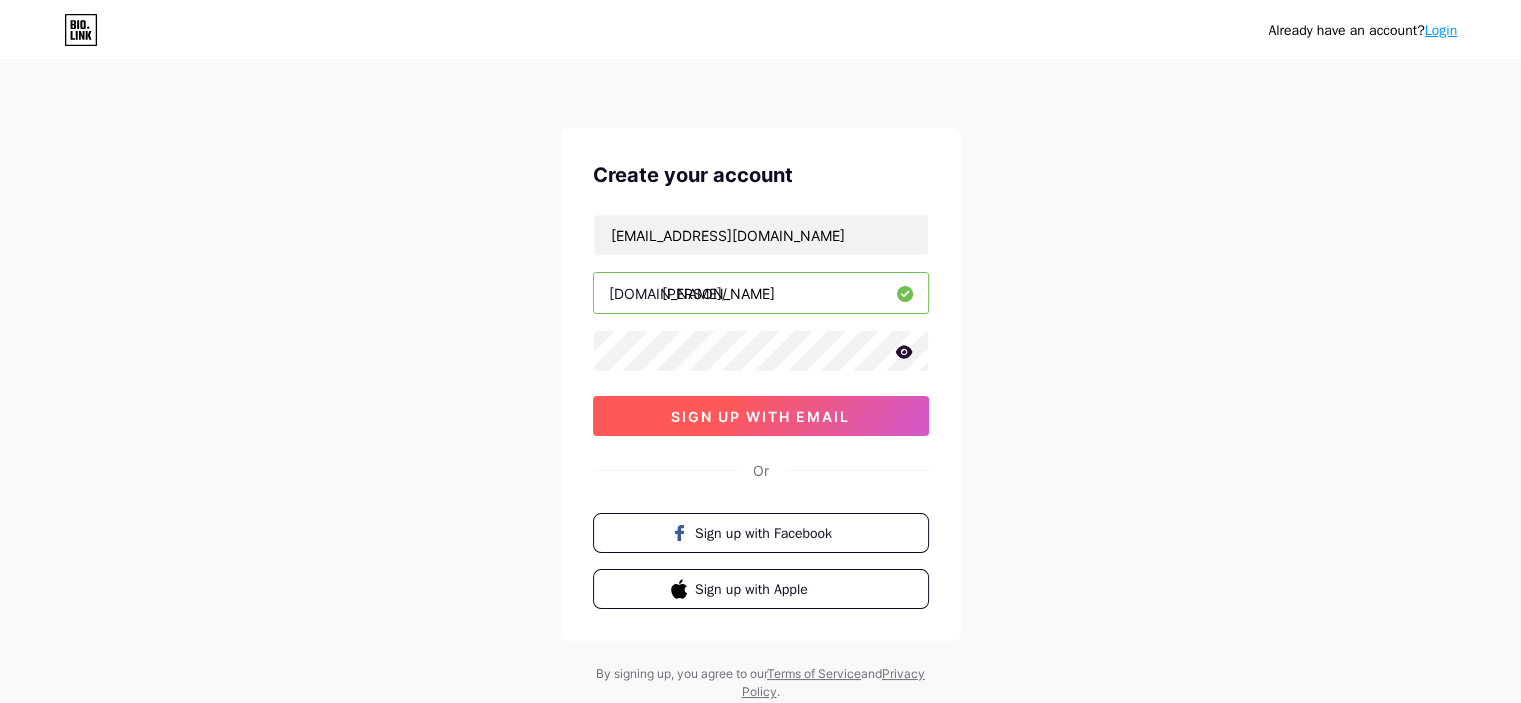 click on "sign up with email" at bounding box center [760, 416] 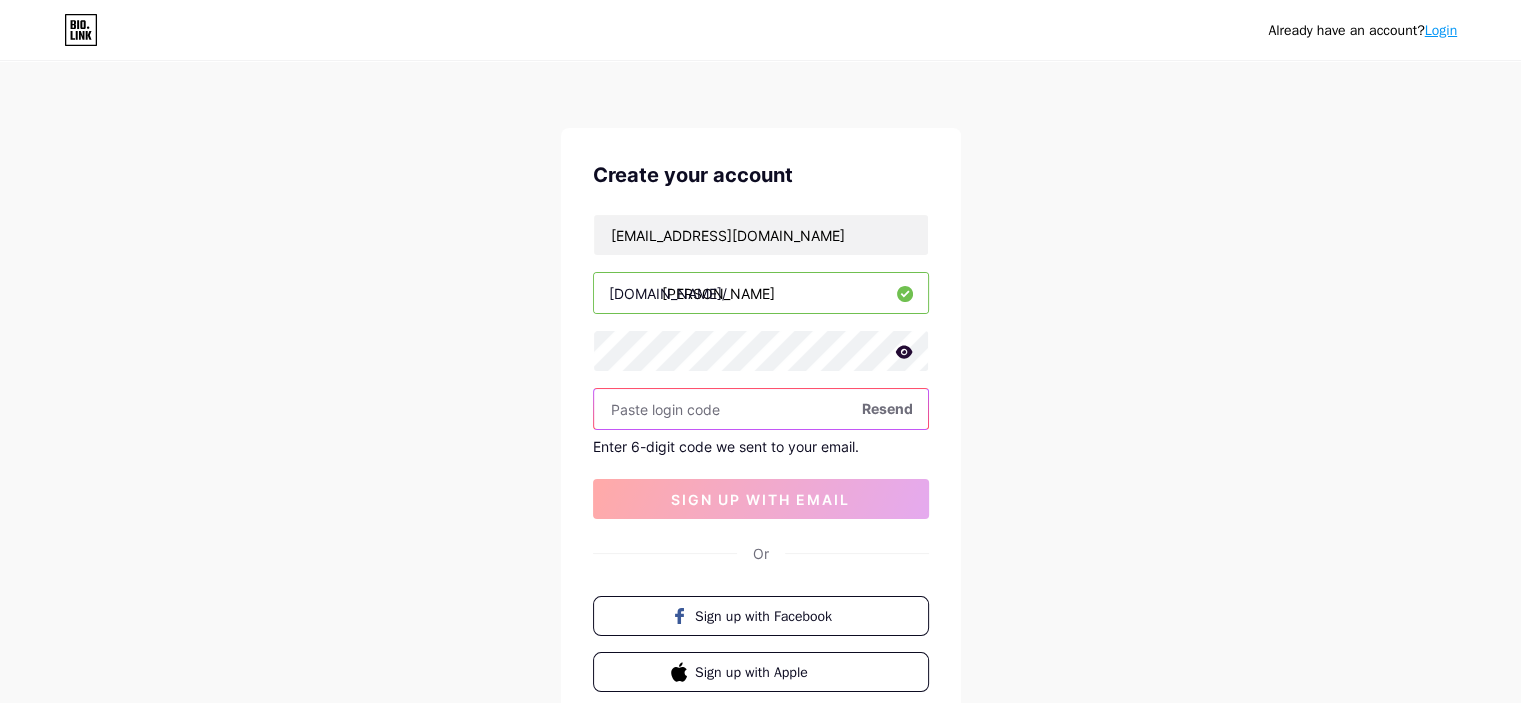 paste on "872107" 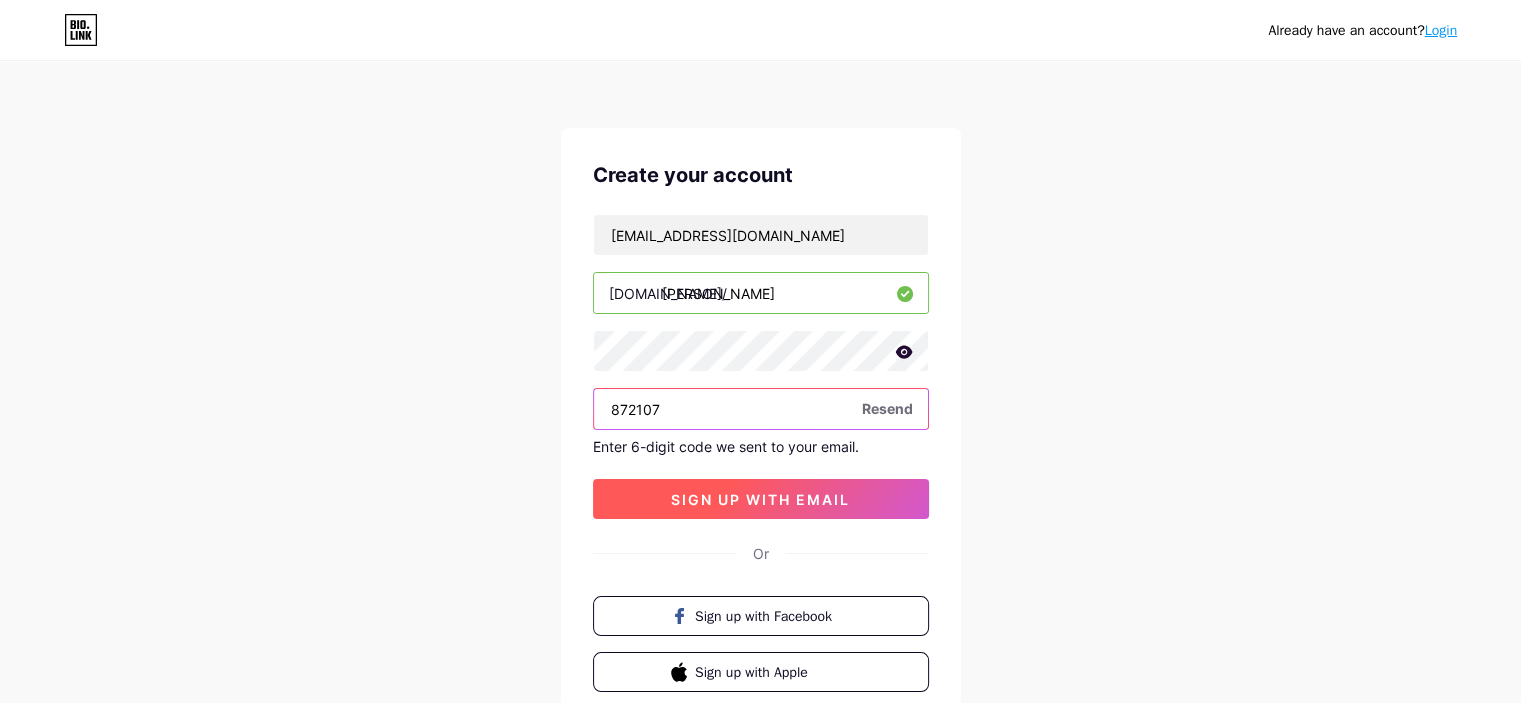 type on "872107" 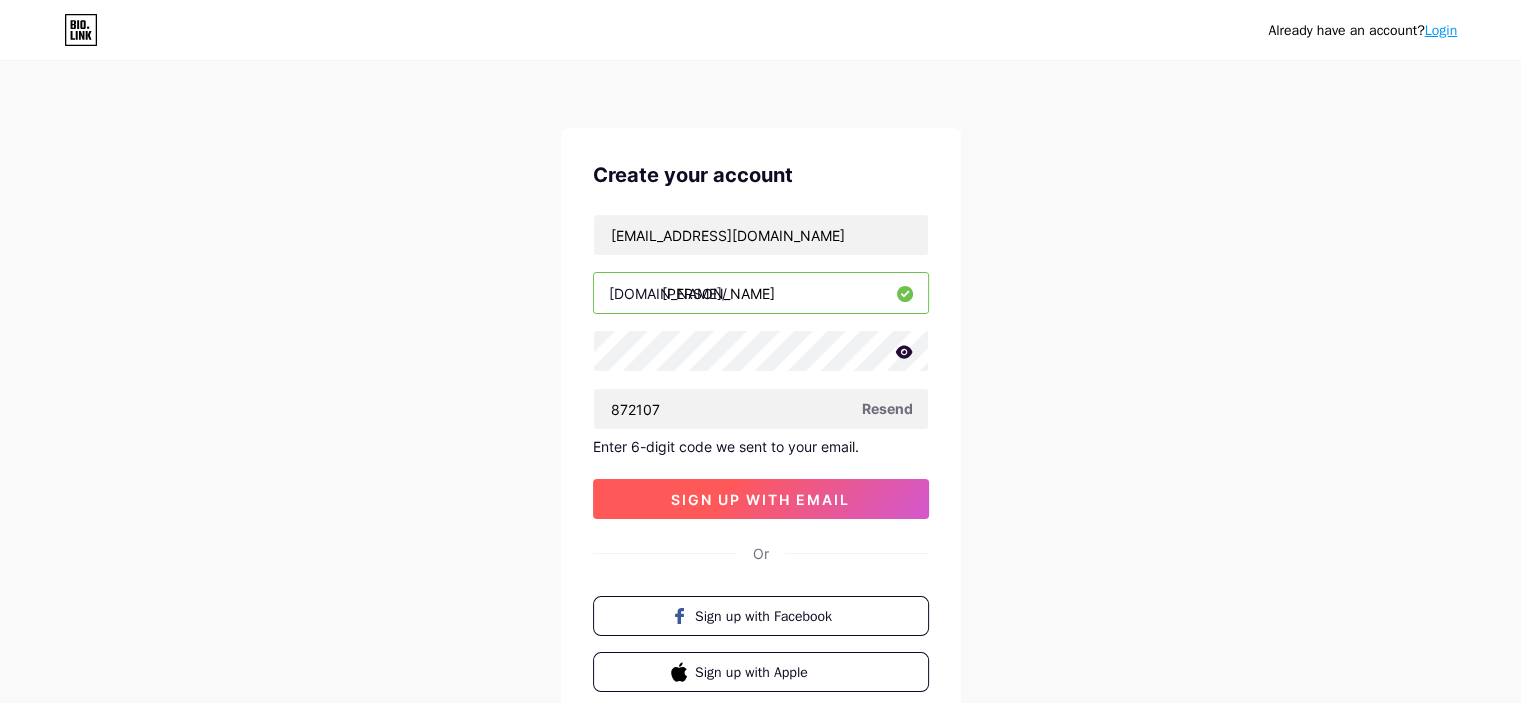 click on "sign up with email" at bounding box center (760, 499) 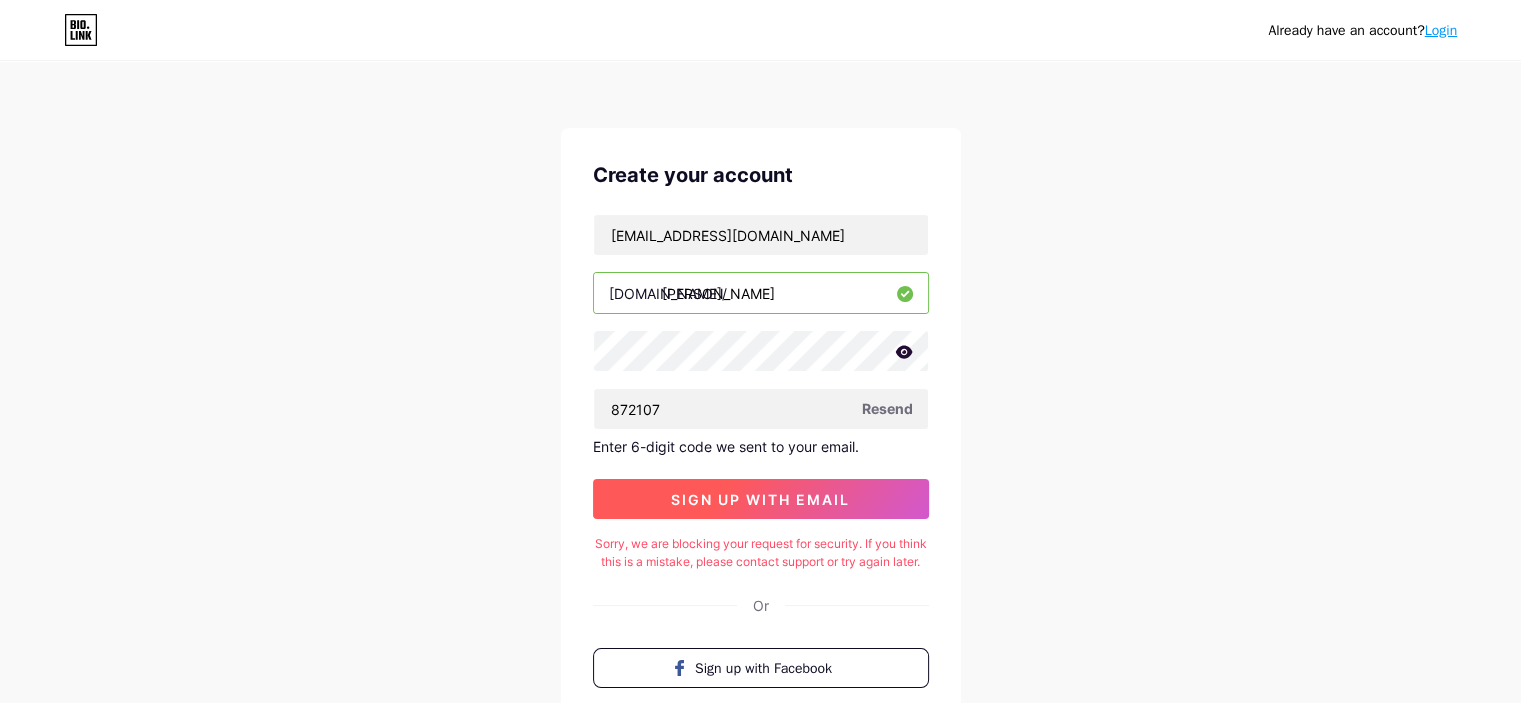 click on "sign up with email" at bounding box center [760, 499] 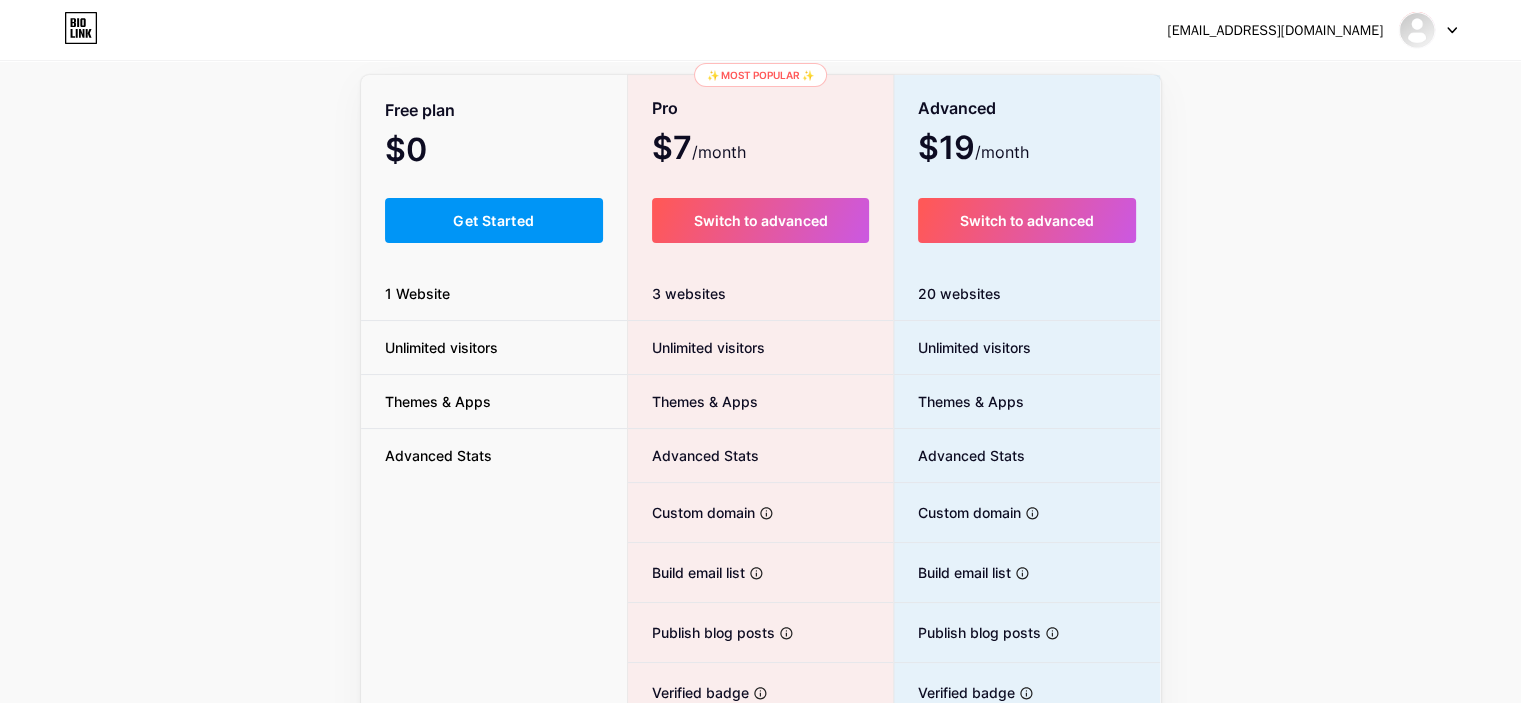 scroll, scrollTop: 0, scrollLeft: 0, axis: both 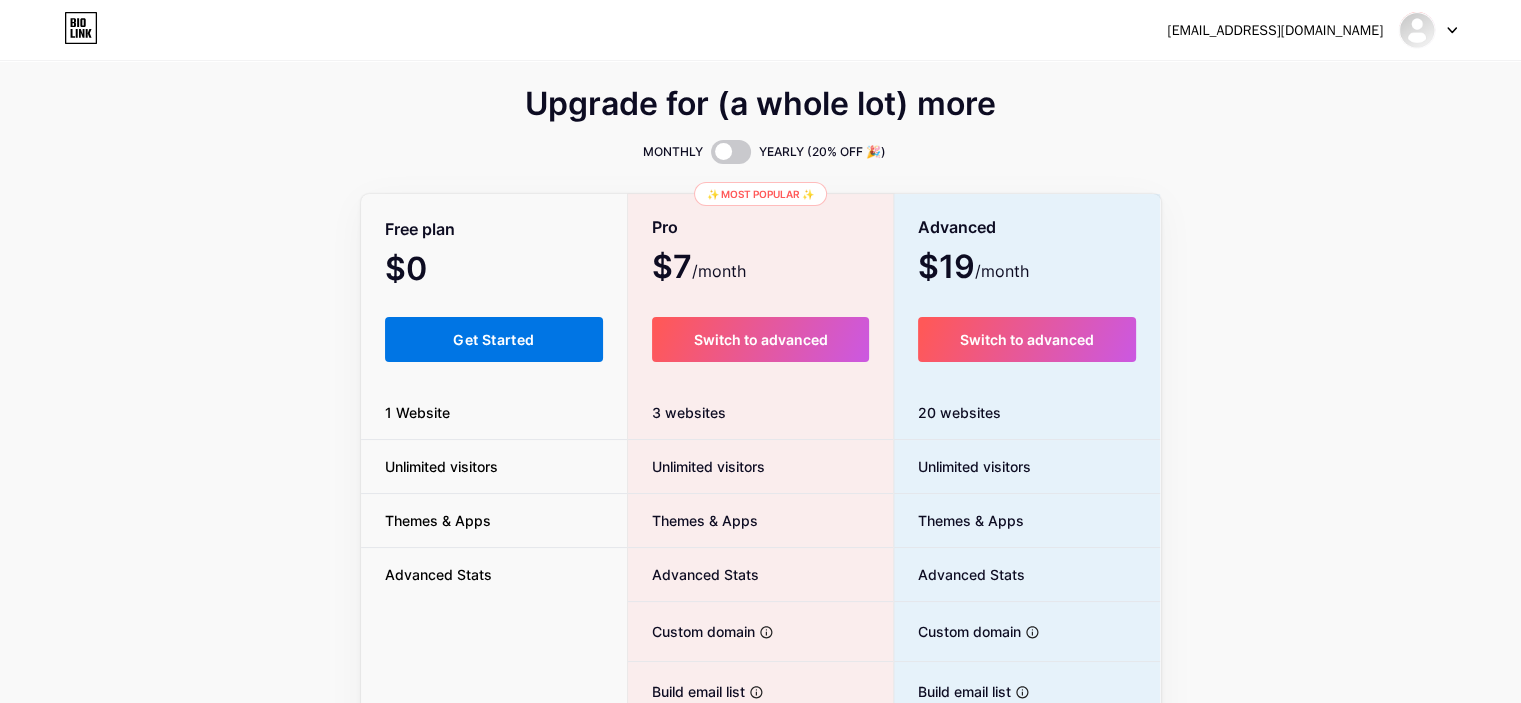 click on "Get Started" at bounding box center [493, 339] 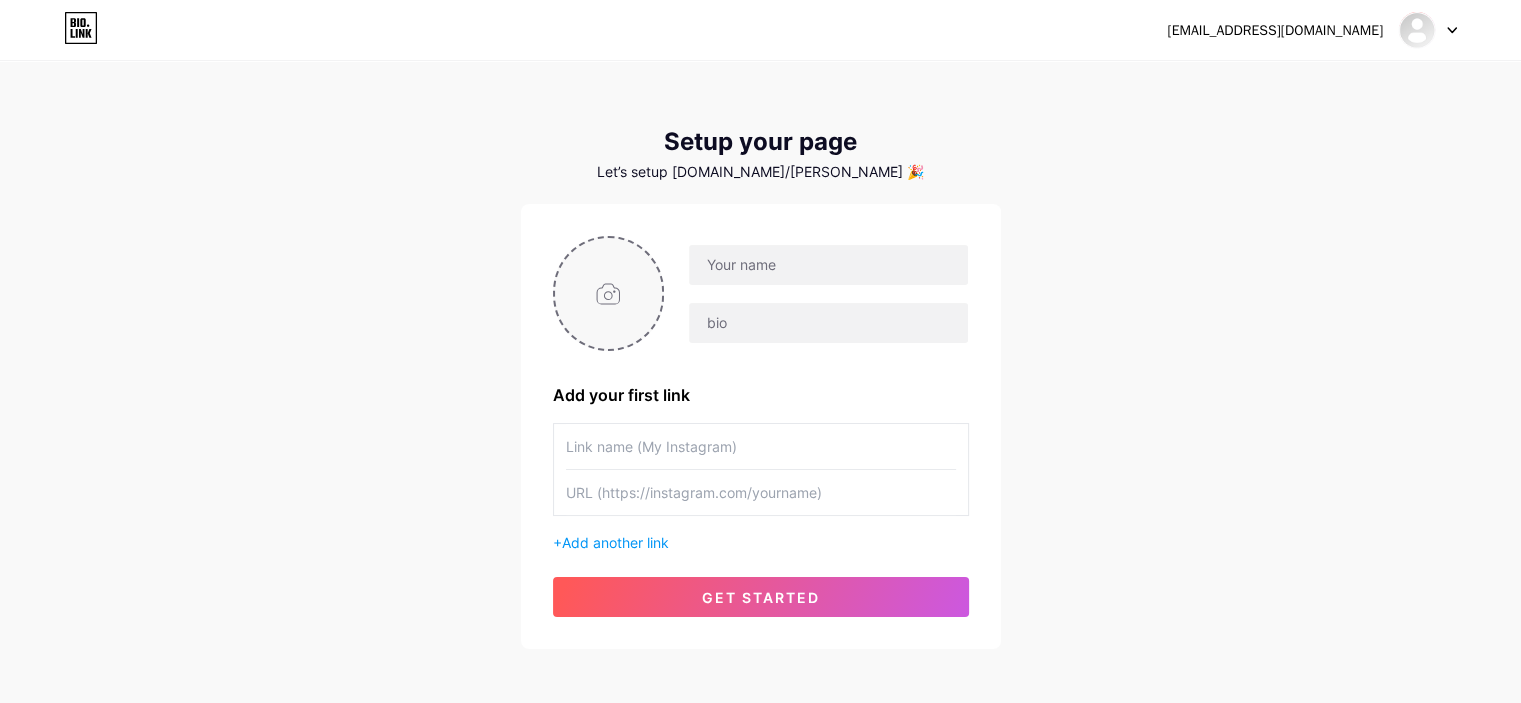 click at bounding box center [609, 293] 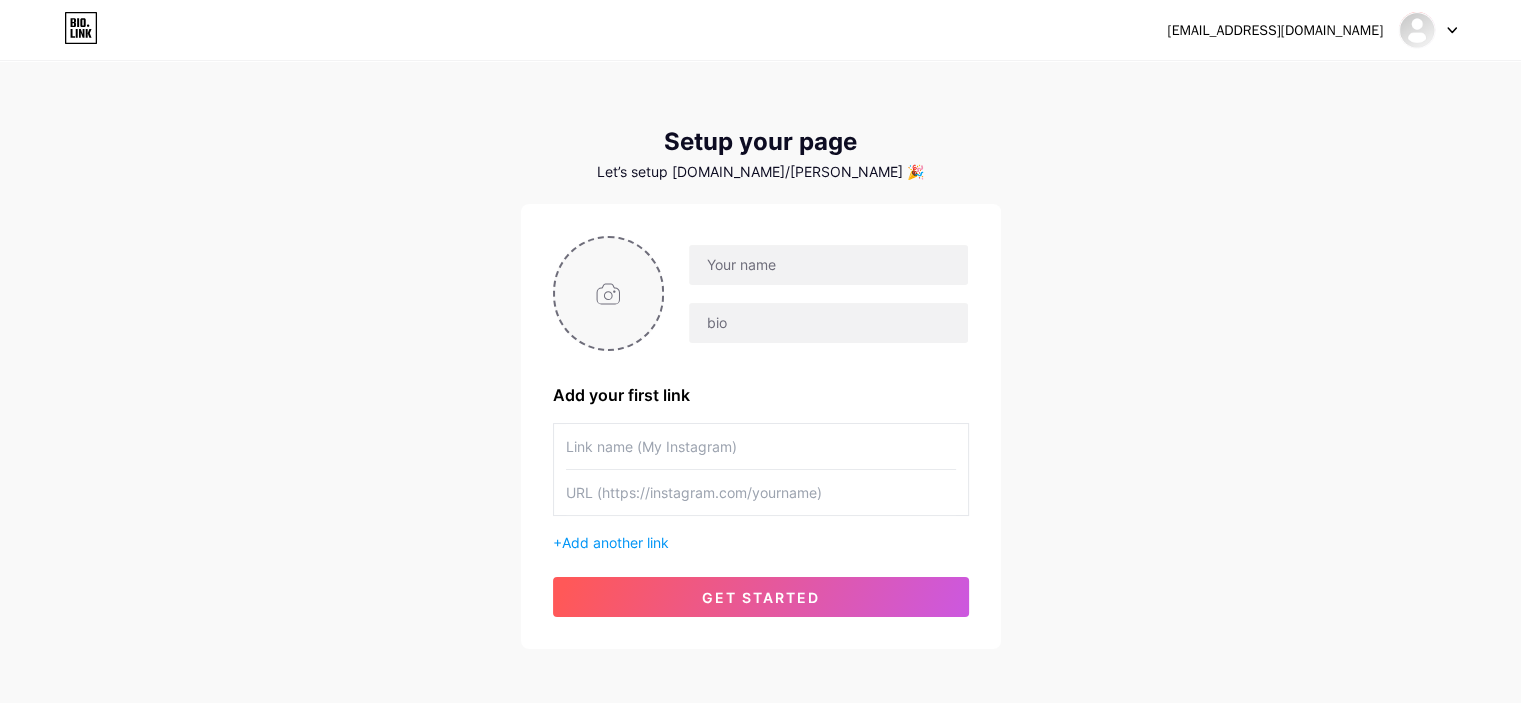 type on "C:\fakepath\440964849_424140580371426_3602126098794528373_n.jpg" 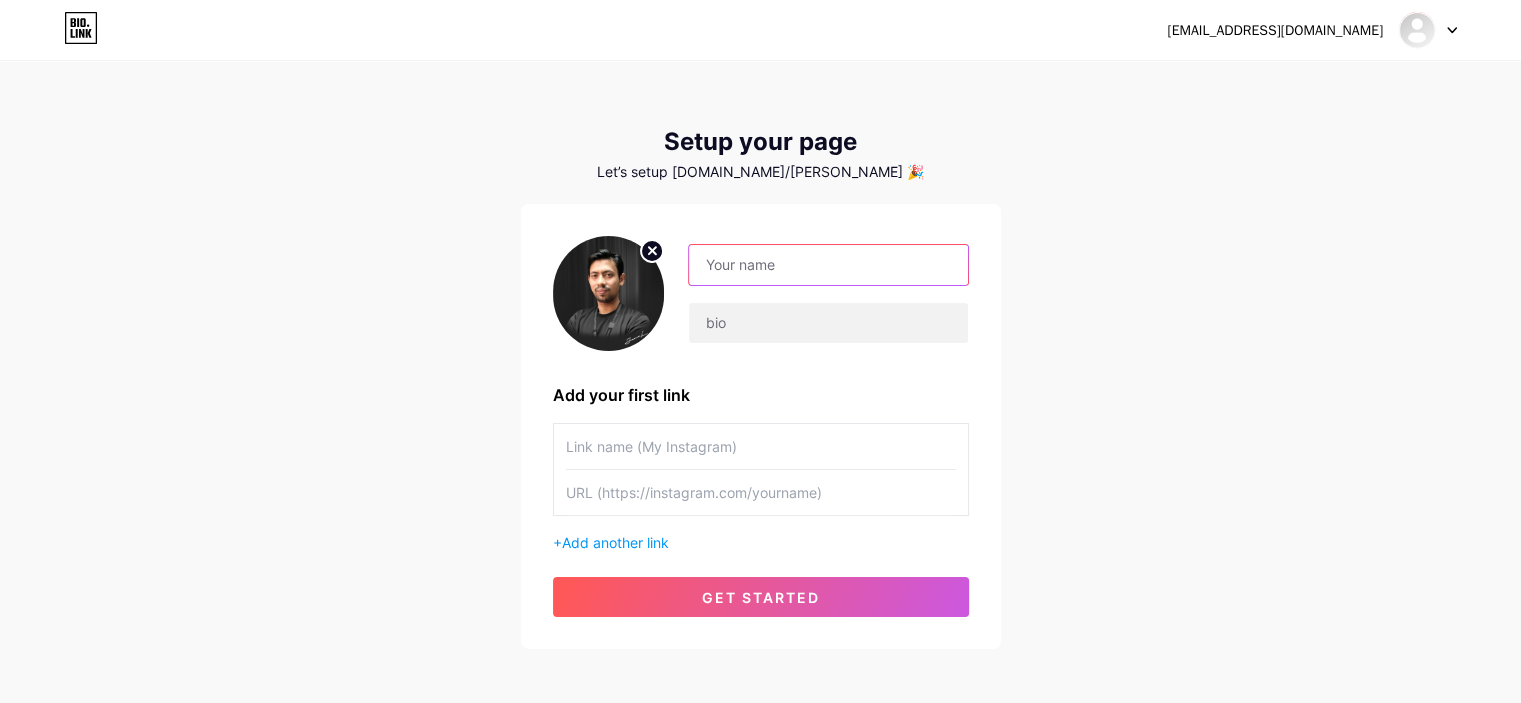click at bounding box center [828, 265] 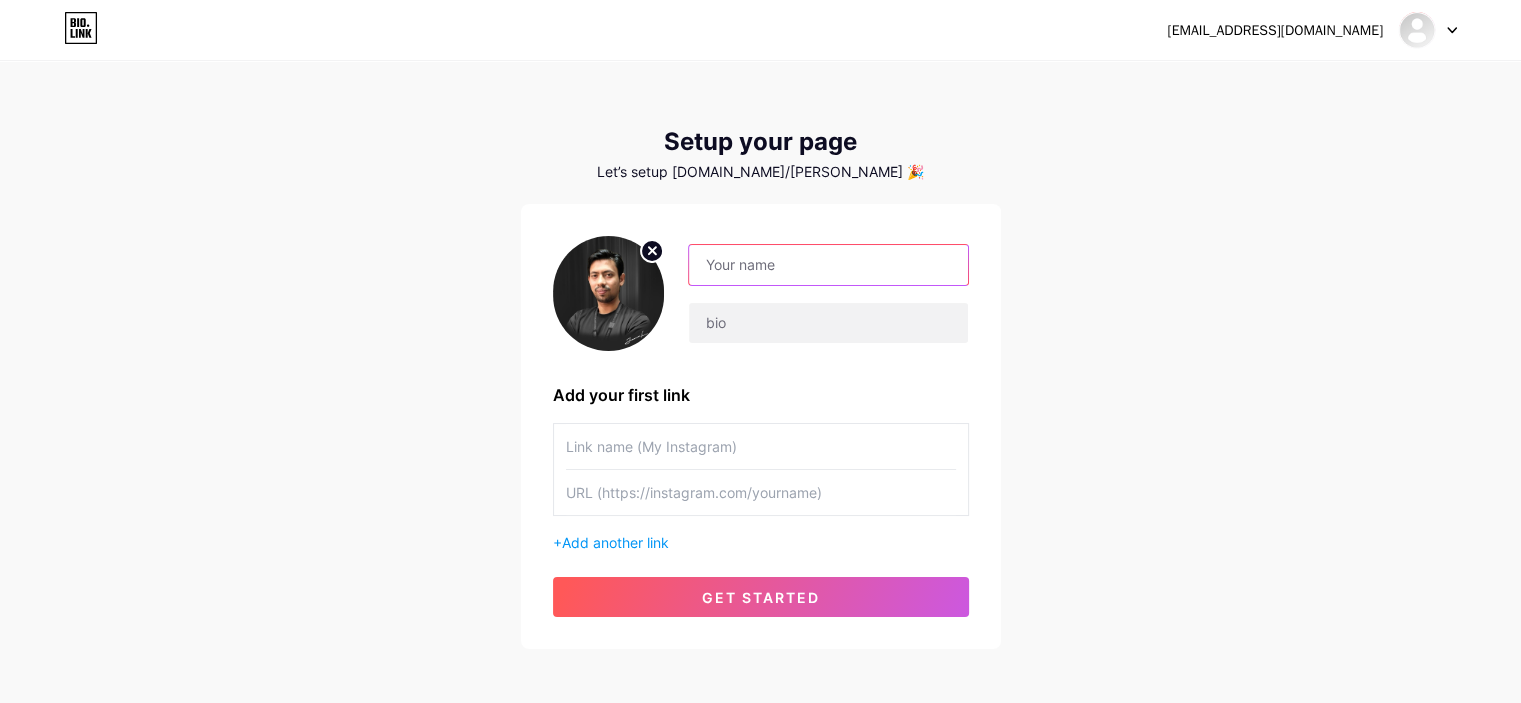click at bounding box center (828, 265) 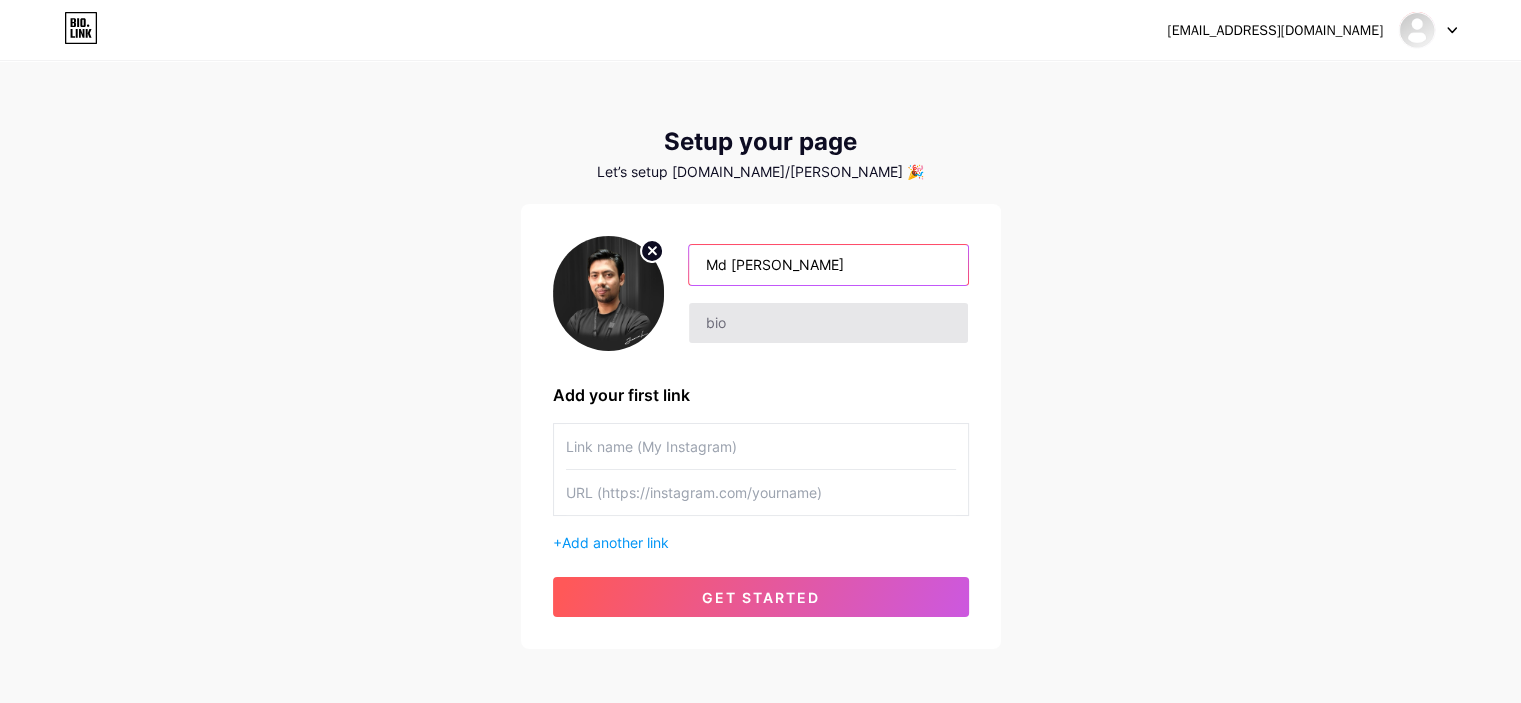 type on "Md [PERSON_NAME]" 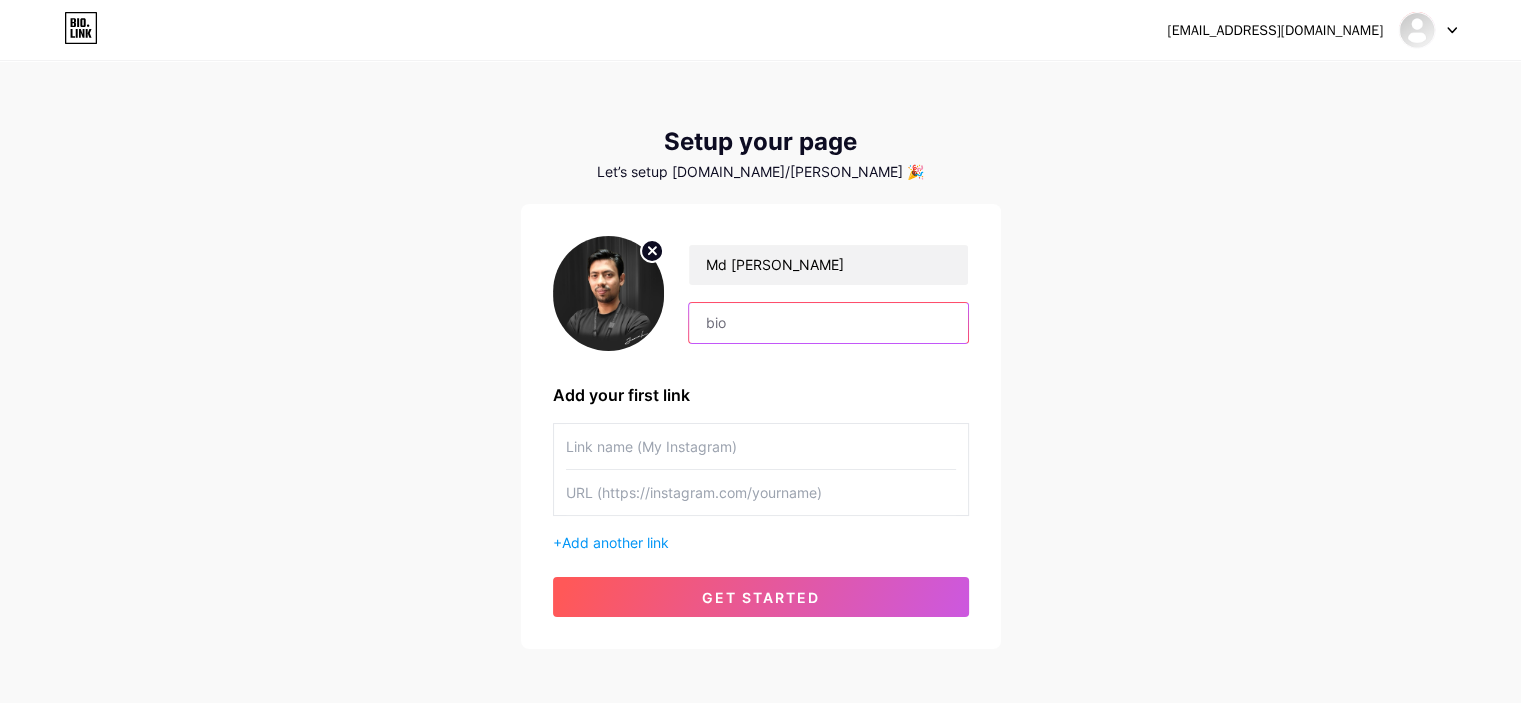 click at bounding box center (828, 323) 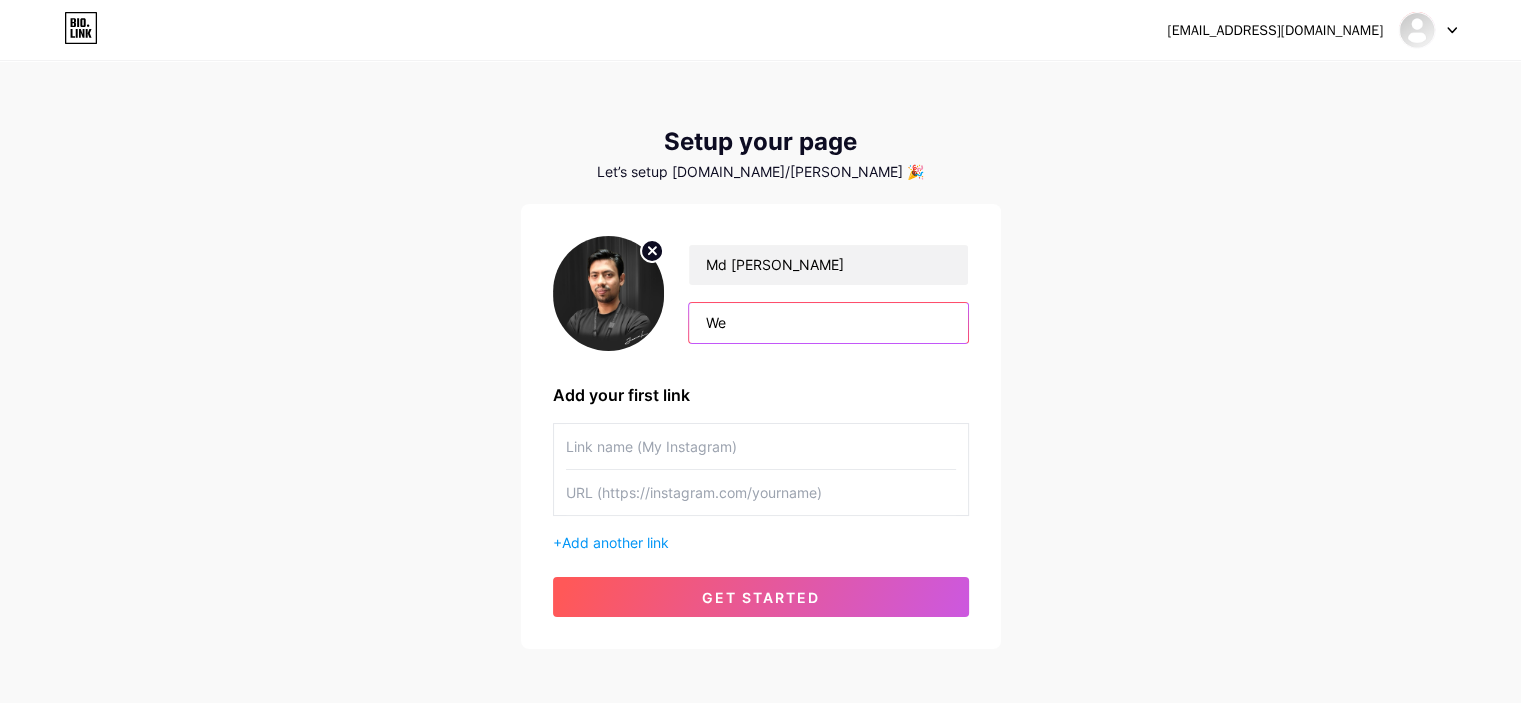 type on "W" 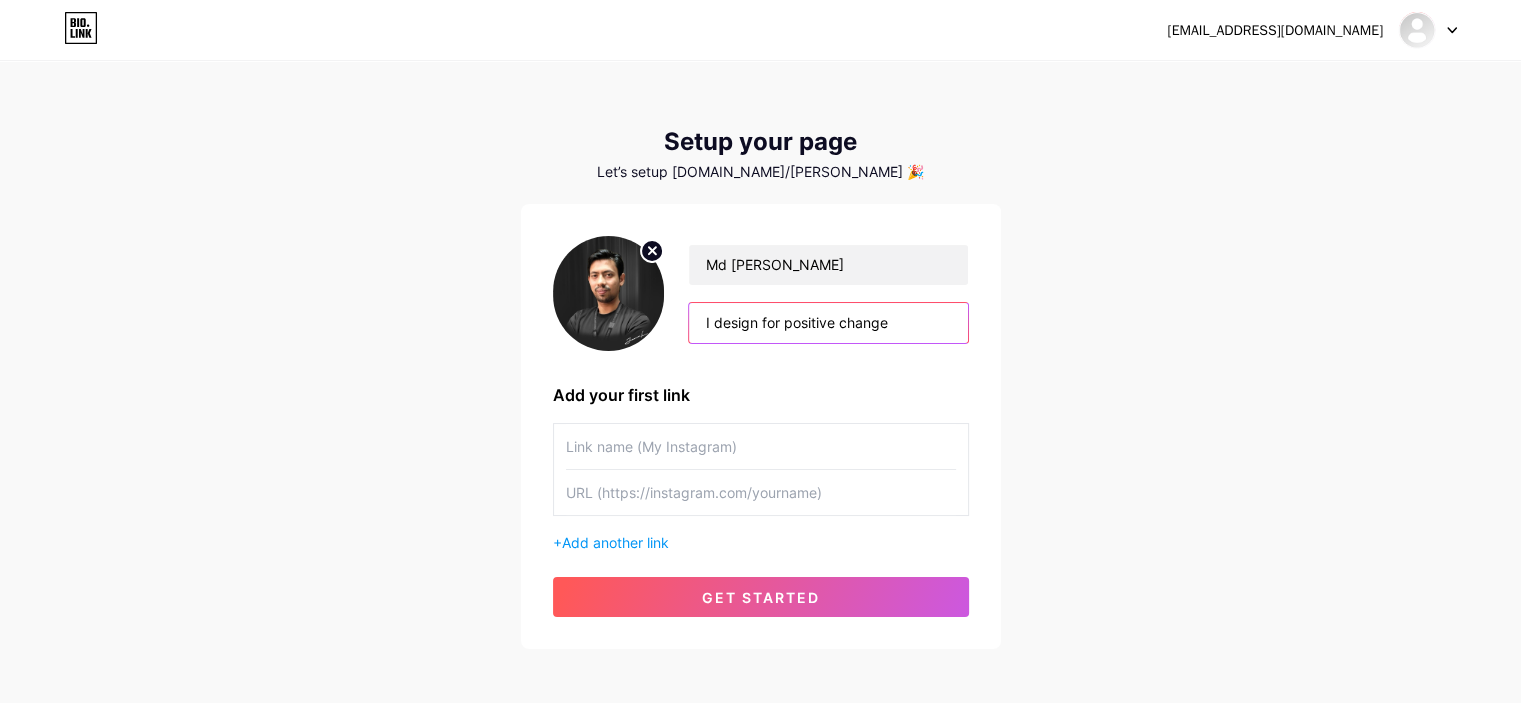 type on "I design for positive change" 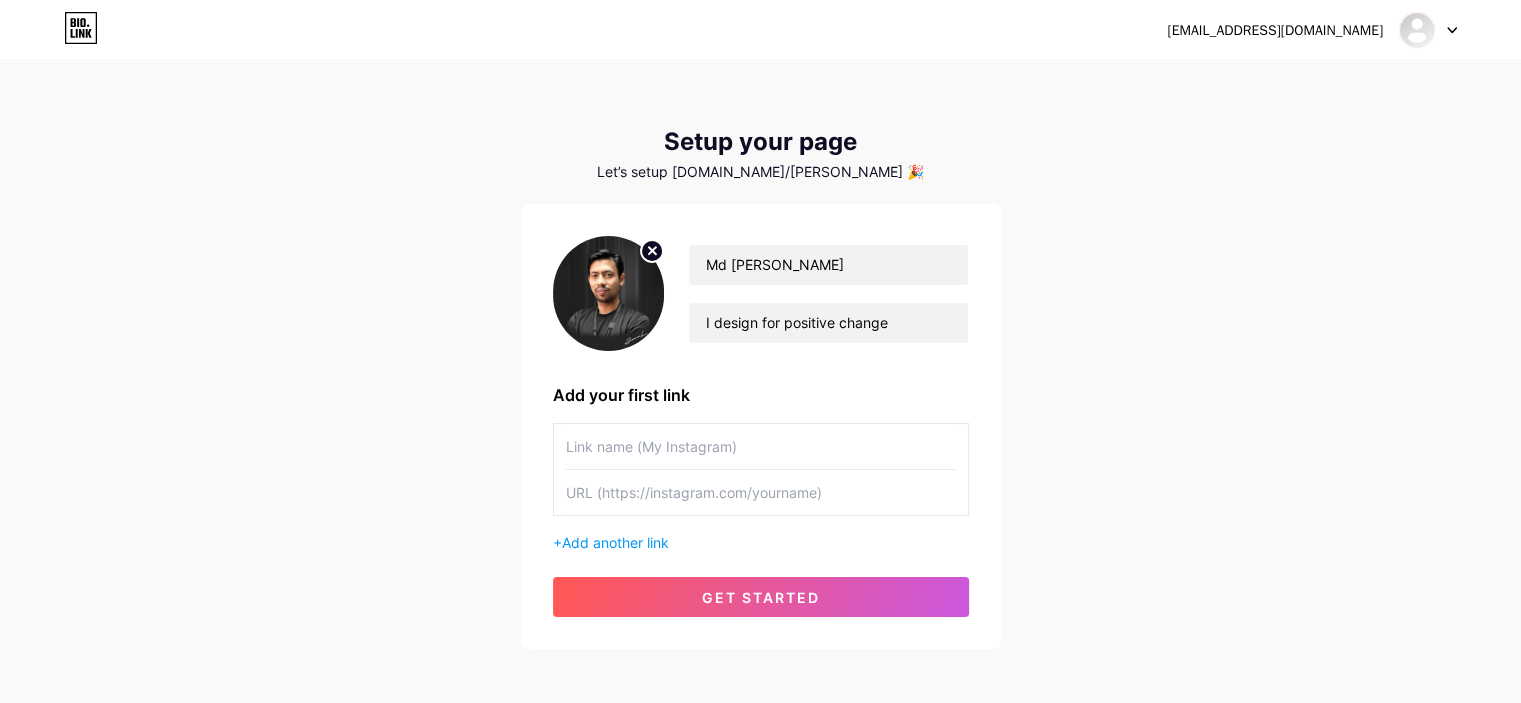 click at bounding box center [761, 446] 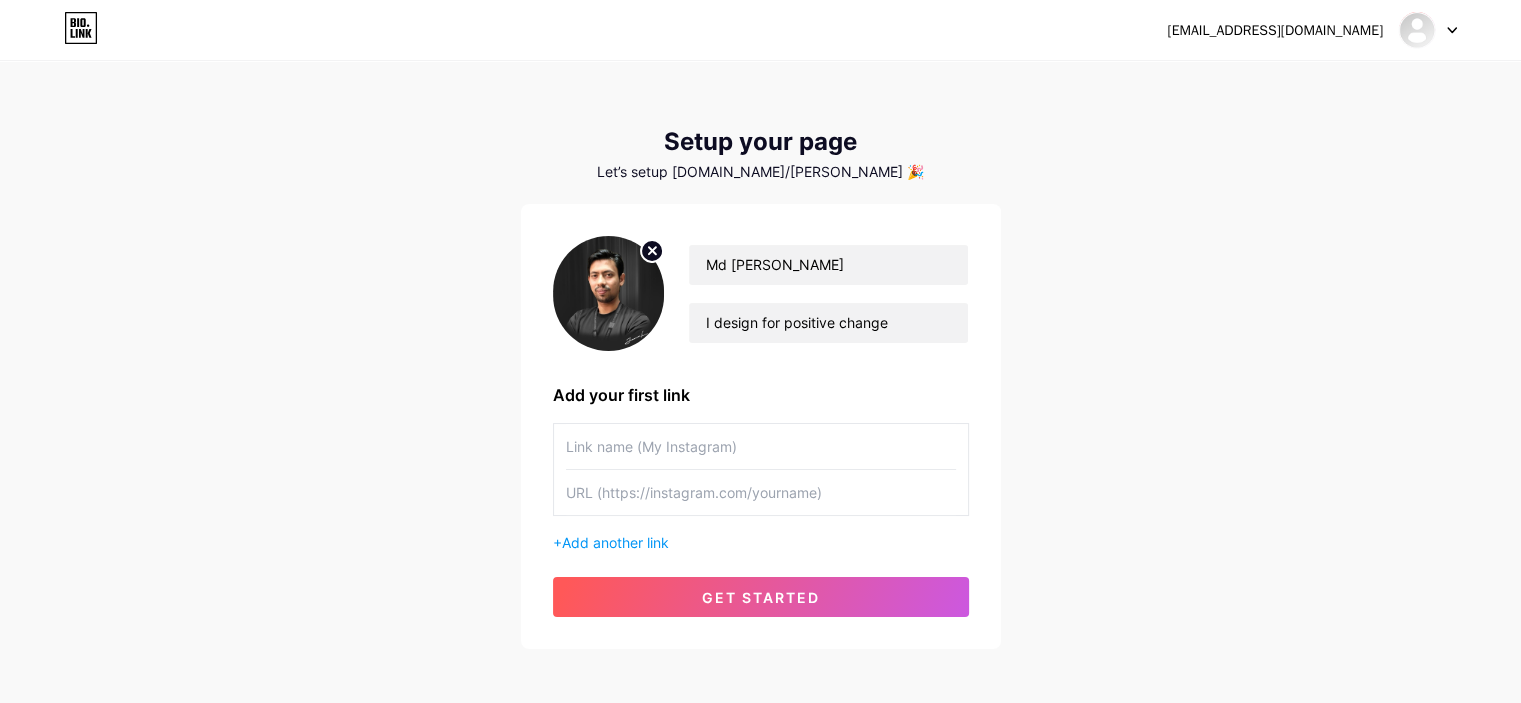 paste on "[URL][DOMAIN_NAME]" 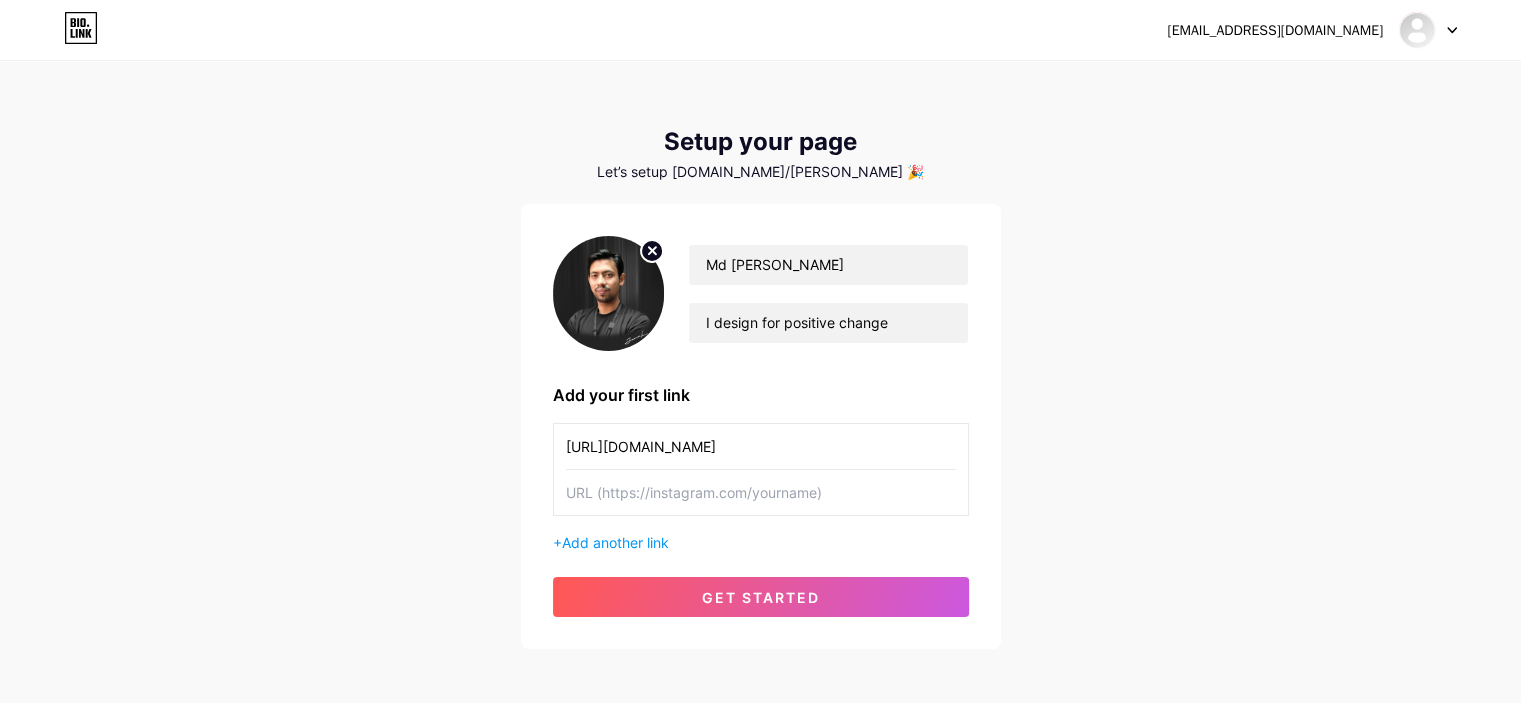 type on "[URL][DOMAIN_NAME]" 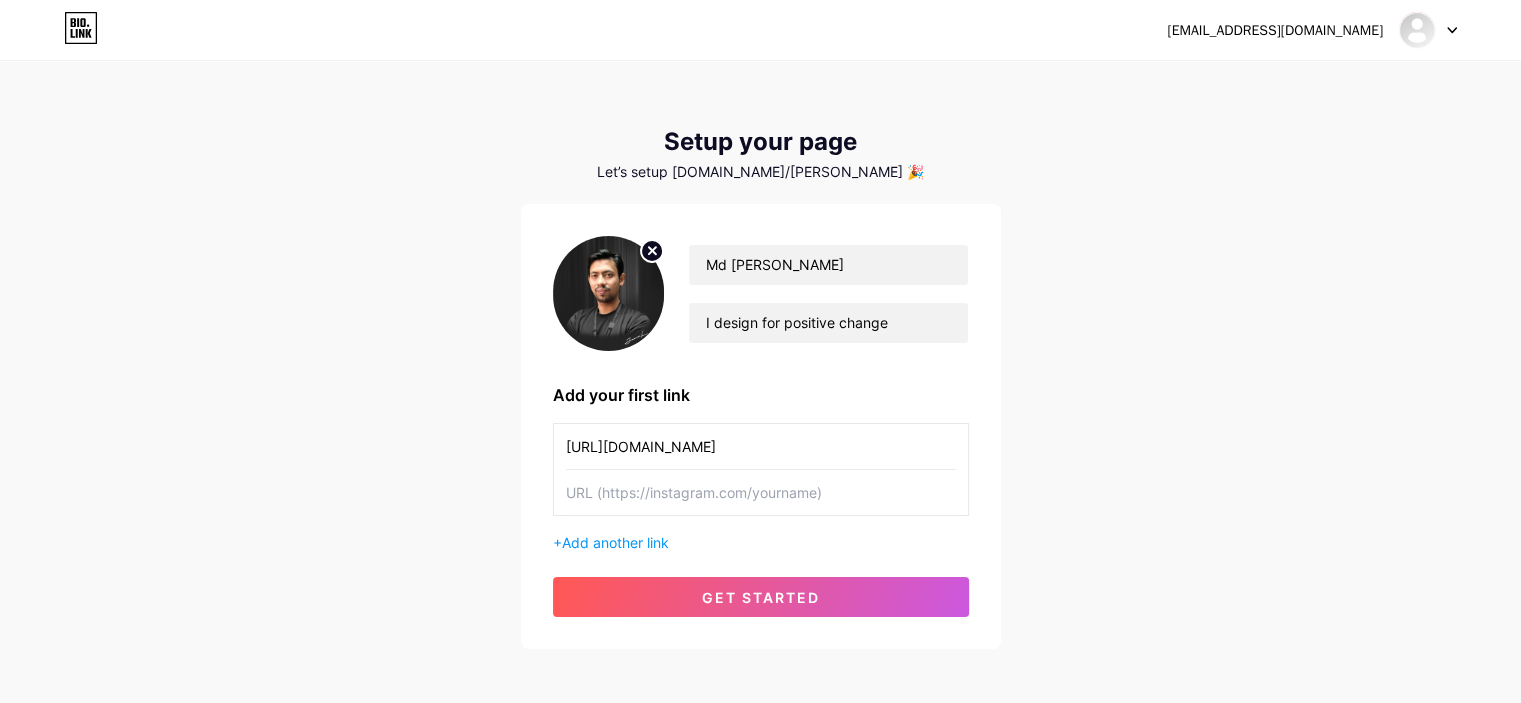 click at bounding box center [761, 492] 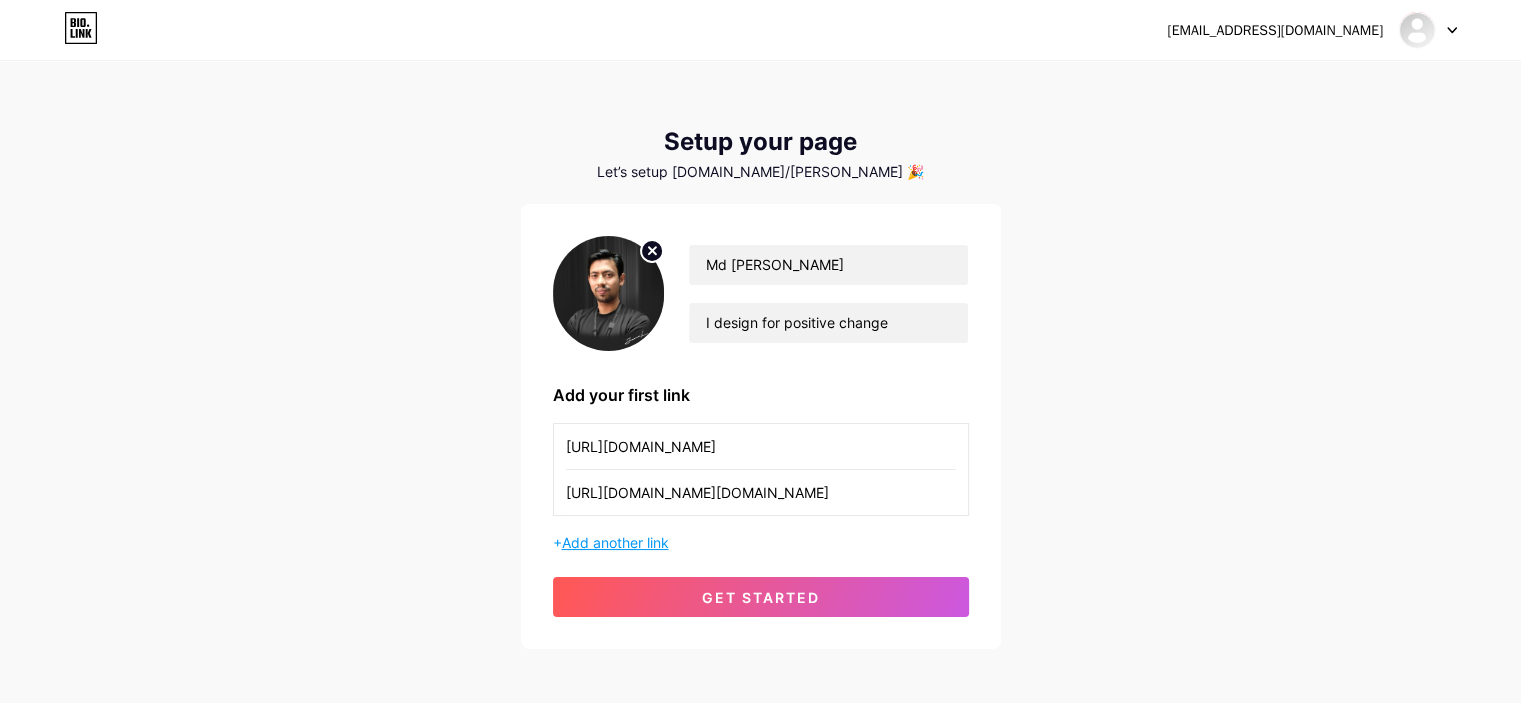 type on "[URL][DOMAIN_NAME][DOMAIN_NAME]" 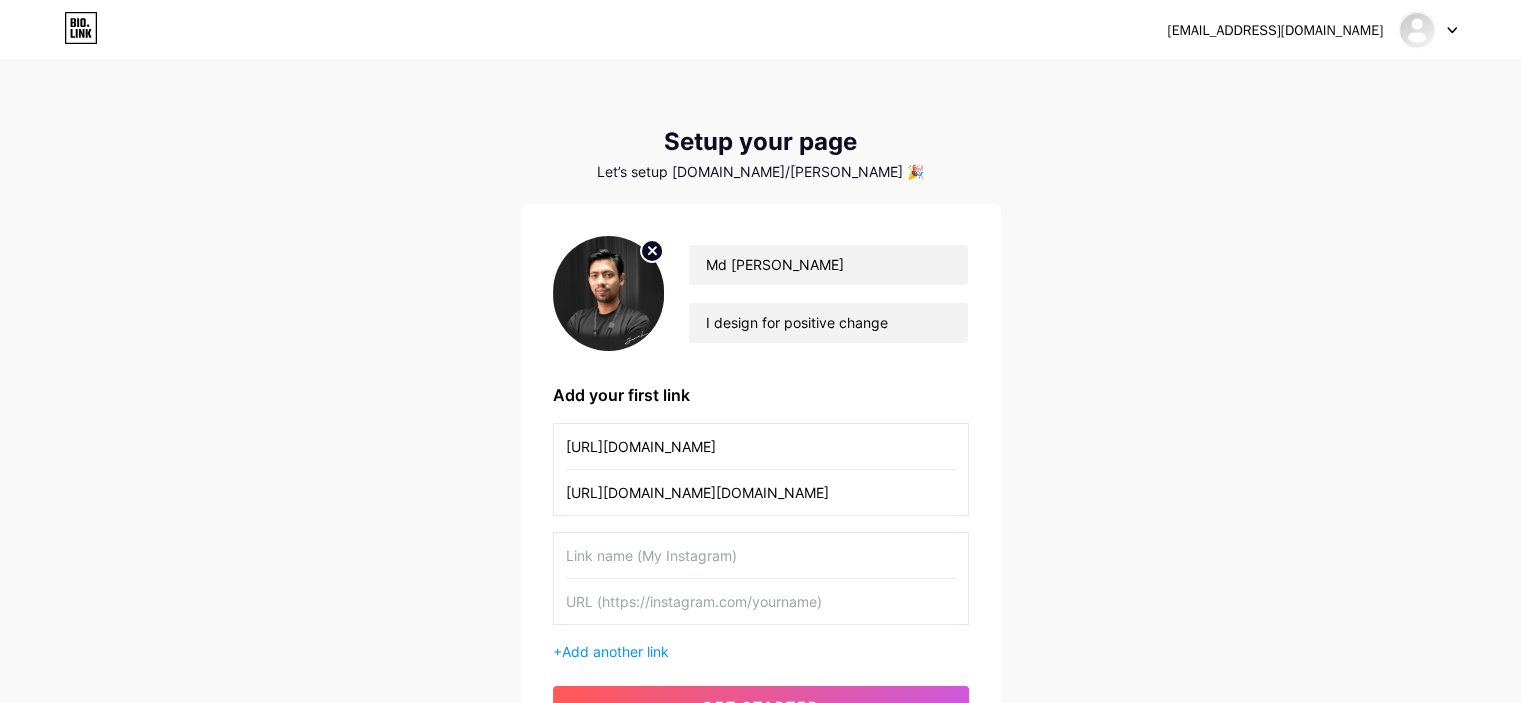 click at bounding box center (761, 555) 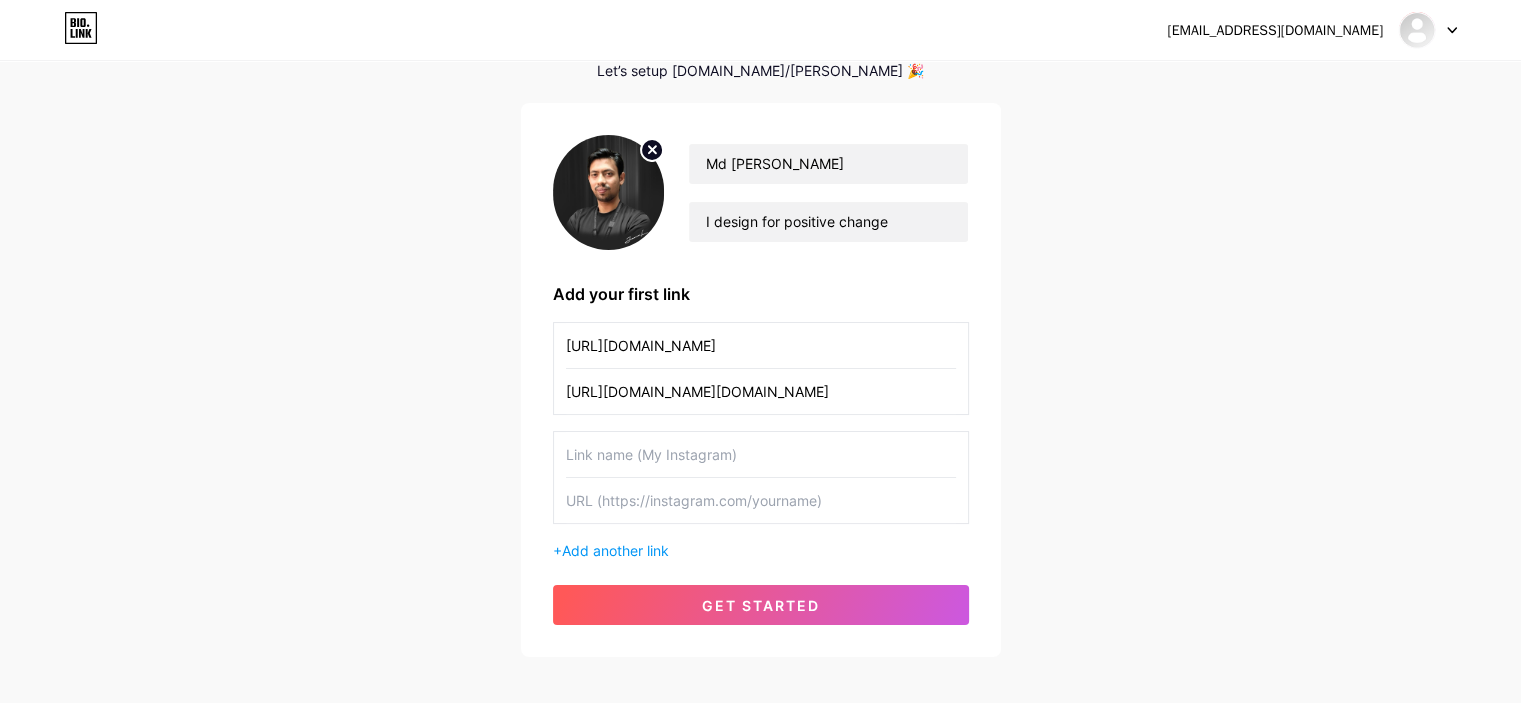 scroll, scrollTop: 197, scrollLeft: 0, axis: vertical 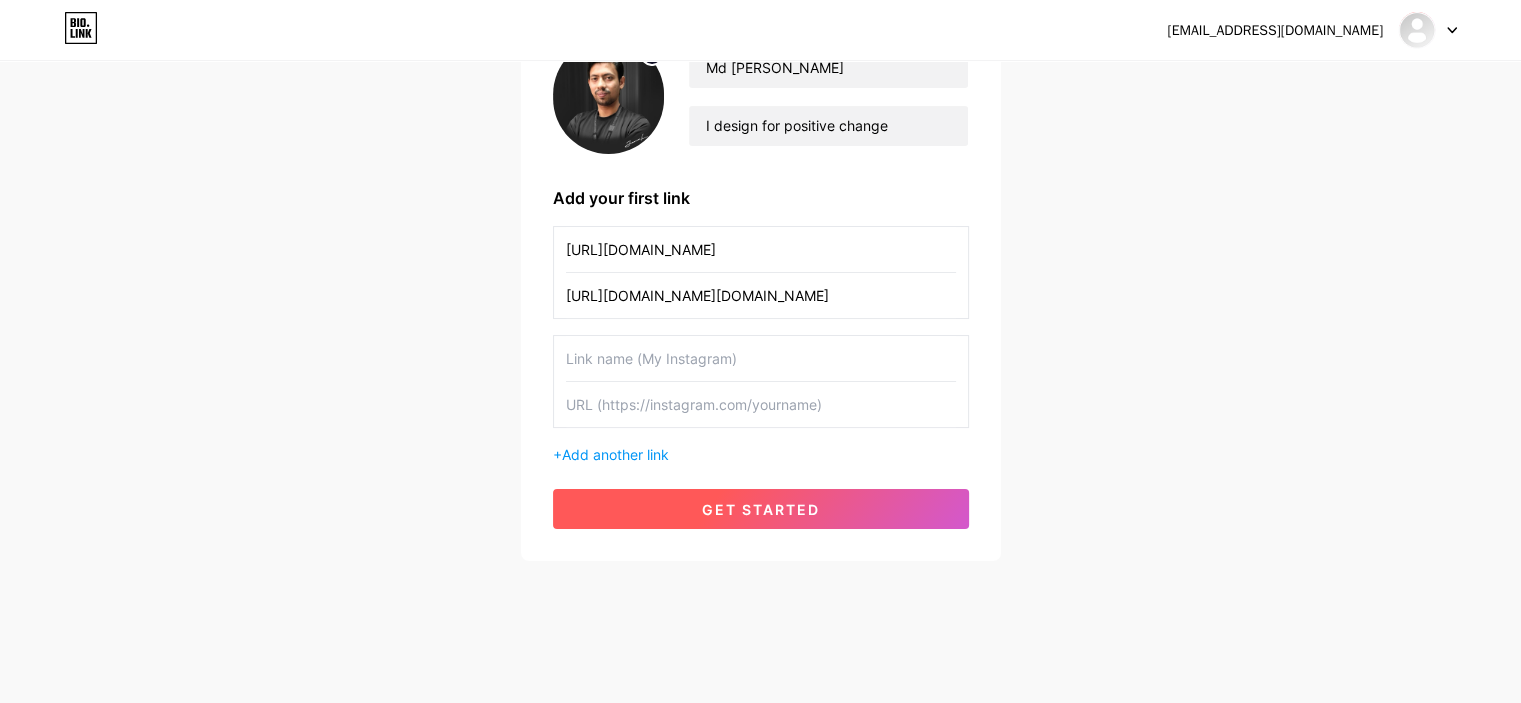 click on "get started" at bounding box center [761, 509] 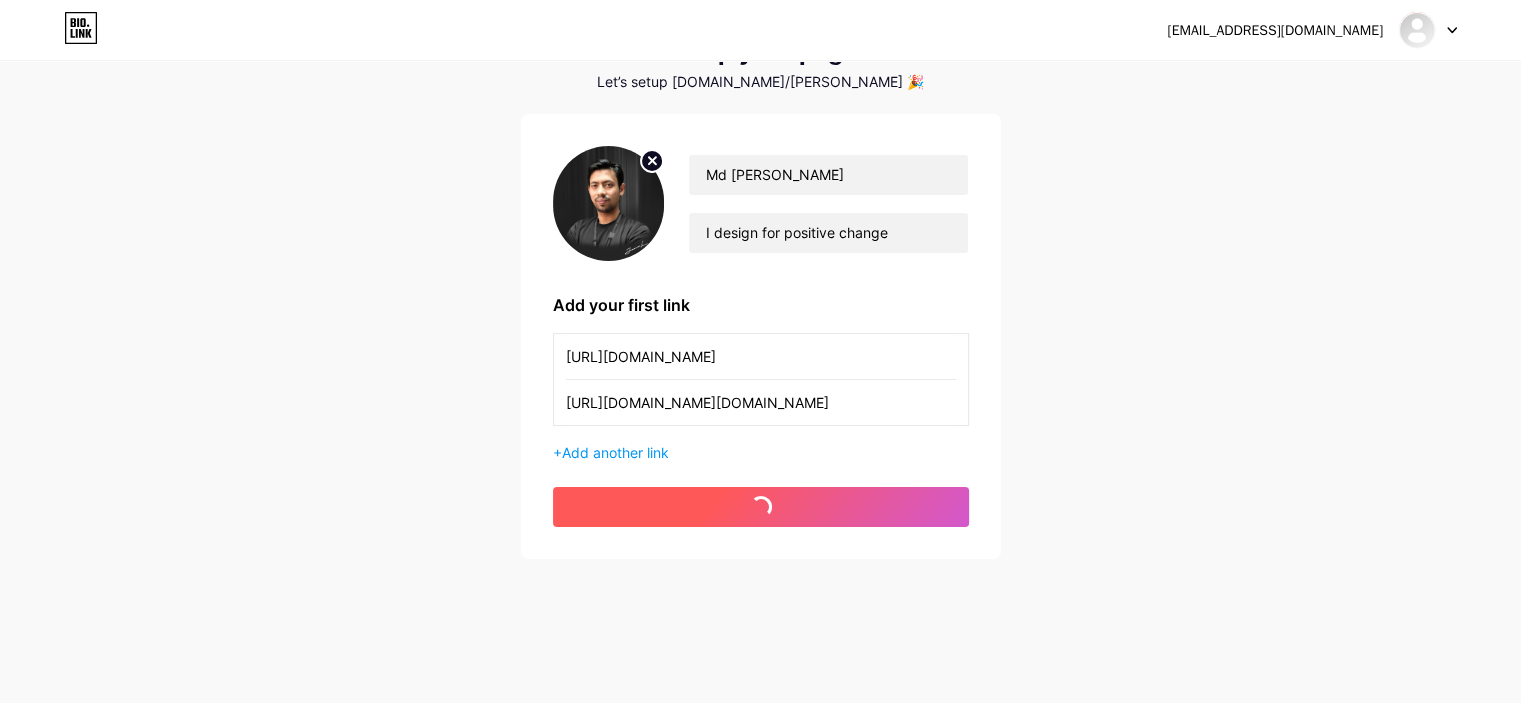 scroll, scrollTop: 89, scrollLeft: 0, axis: vertical 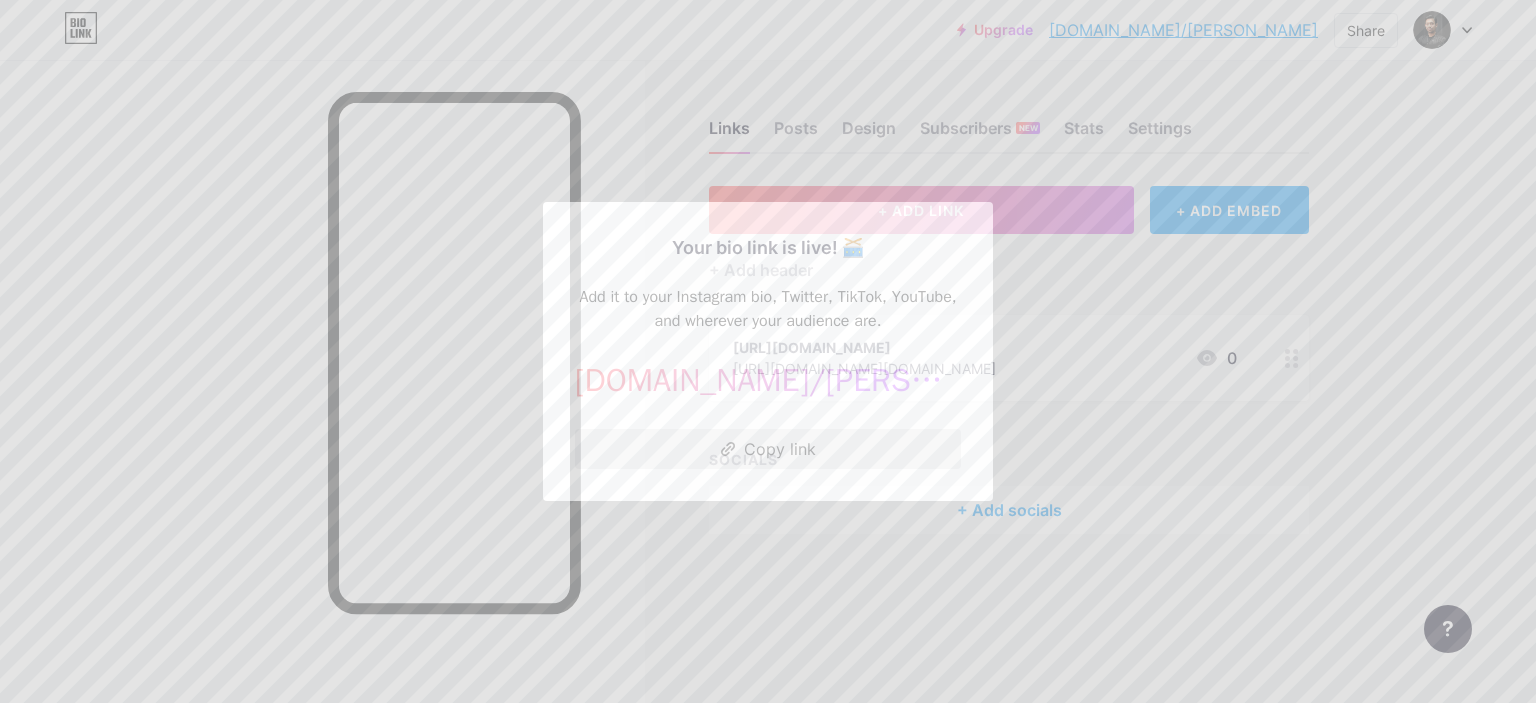 click on "Copy link" at bounding box center [768, 449] 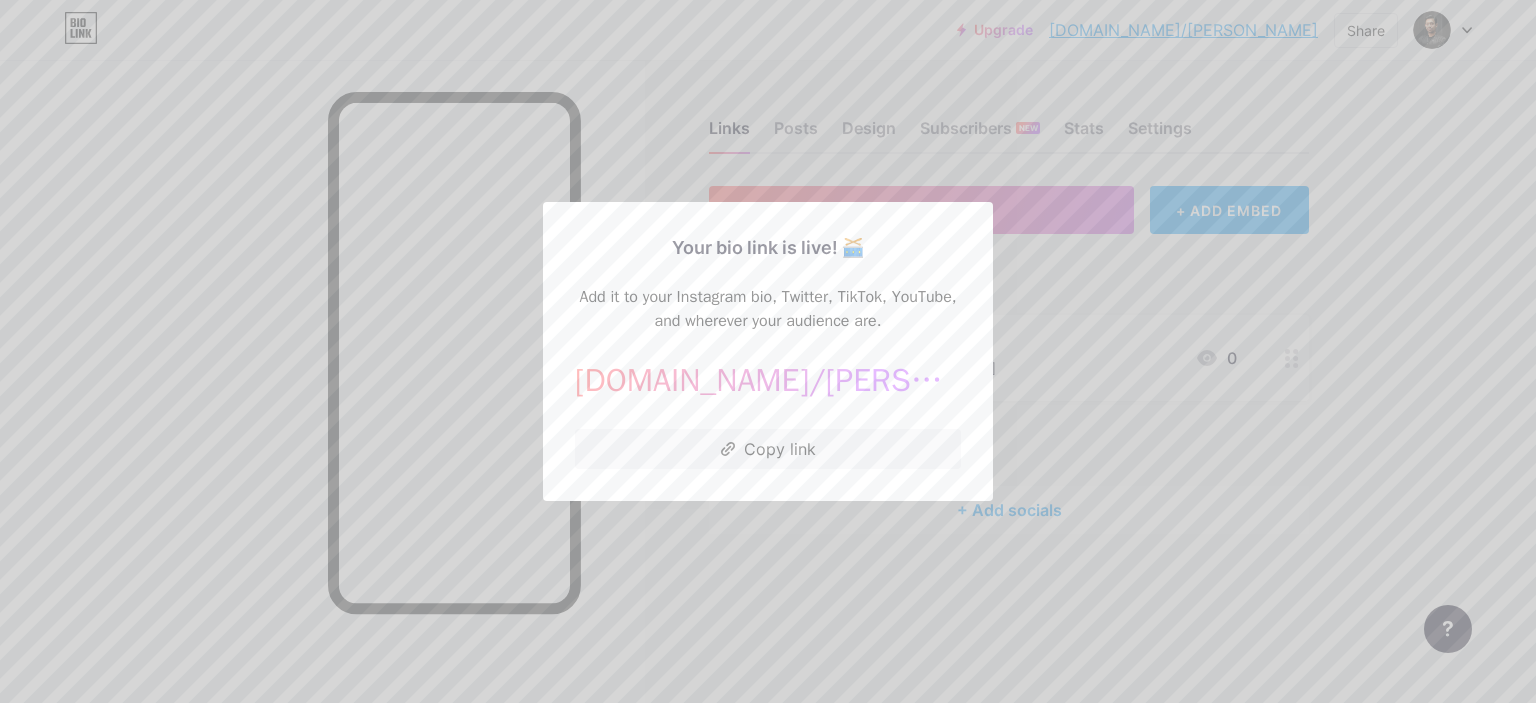 click at bounding box center (768, 351) 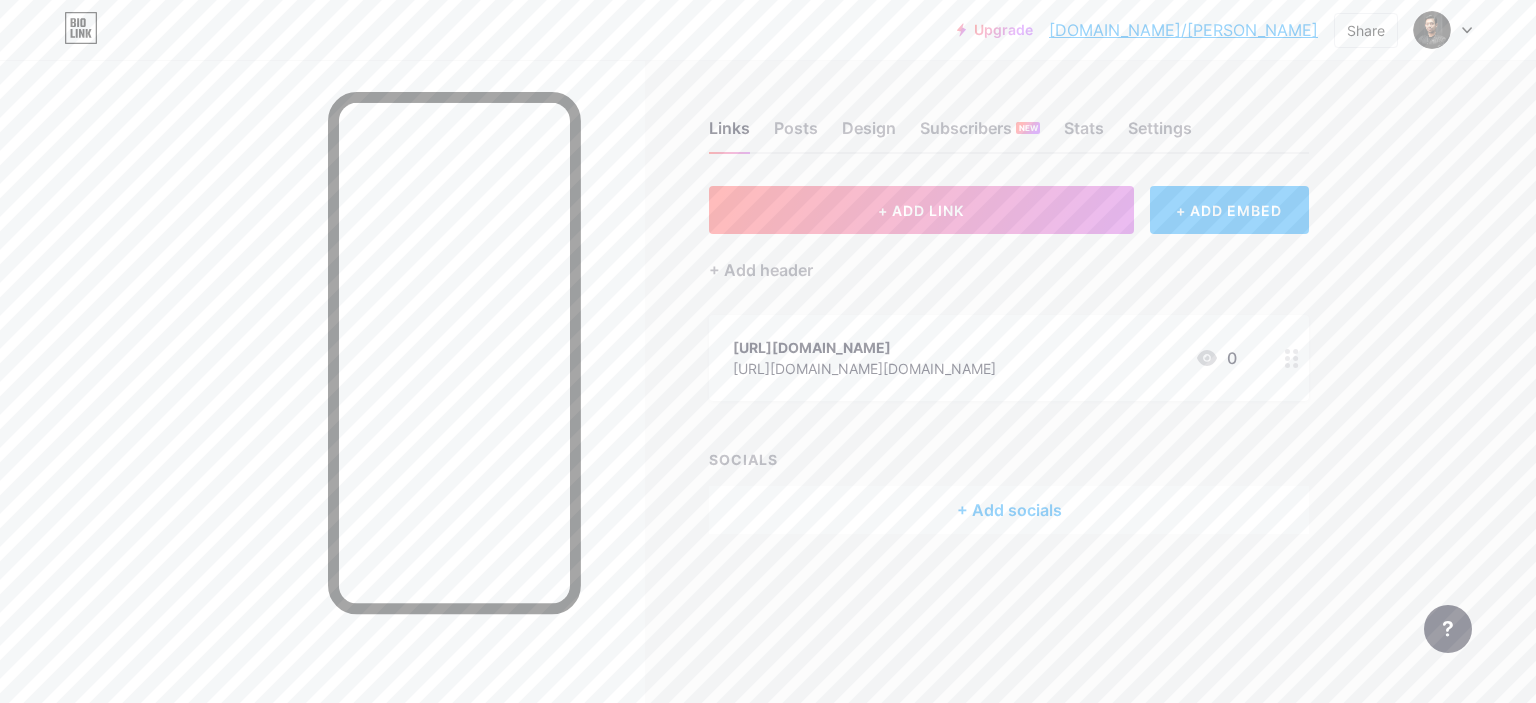 click on "+ ADD EMBED" at bounding box center [1229, 210] 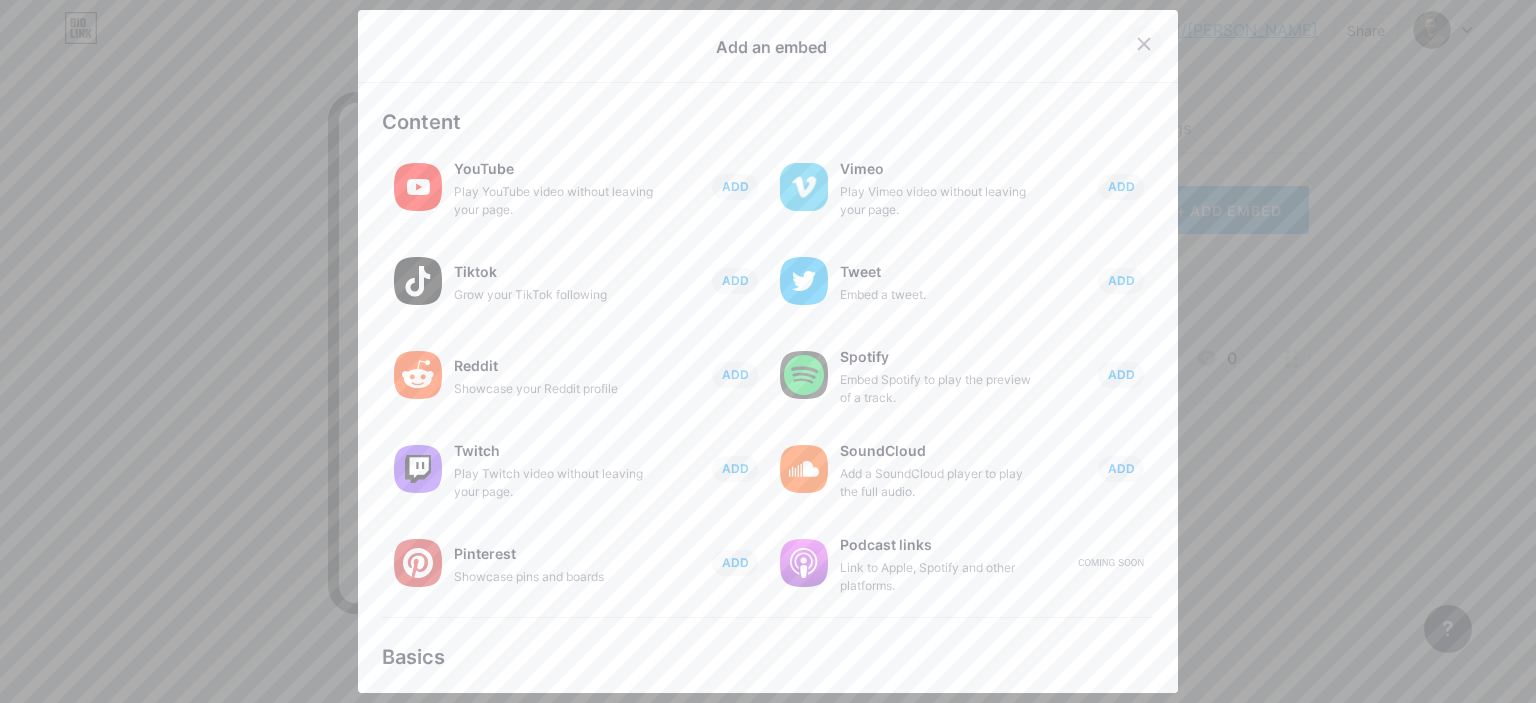 click 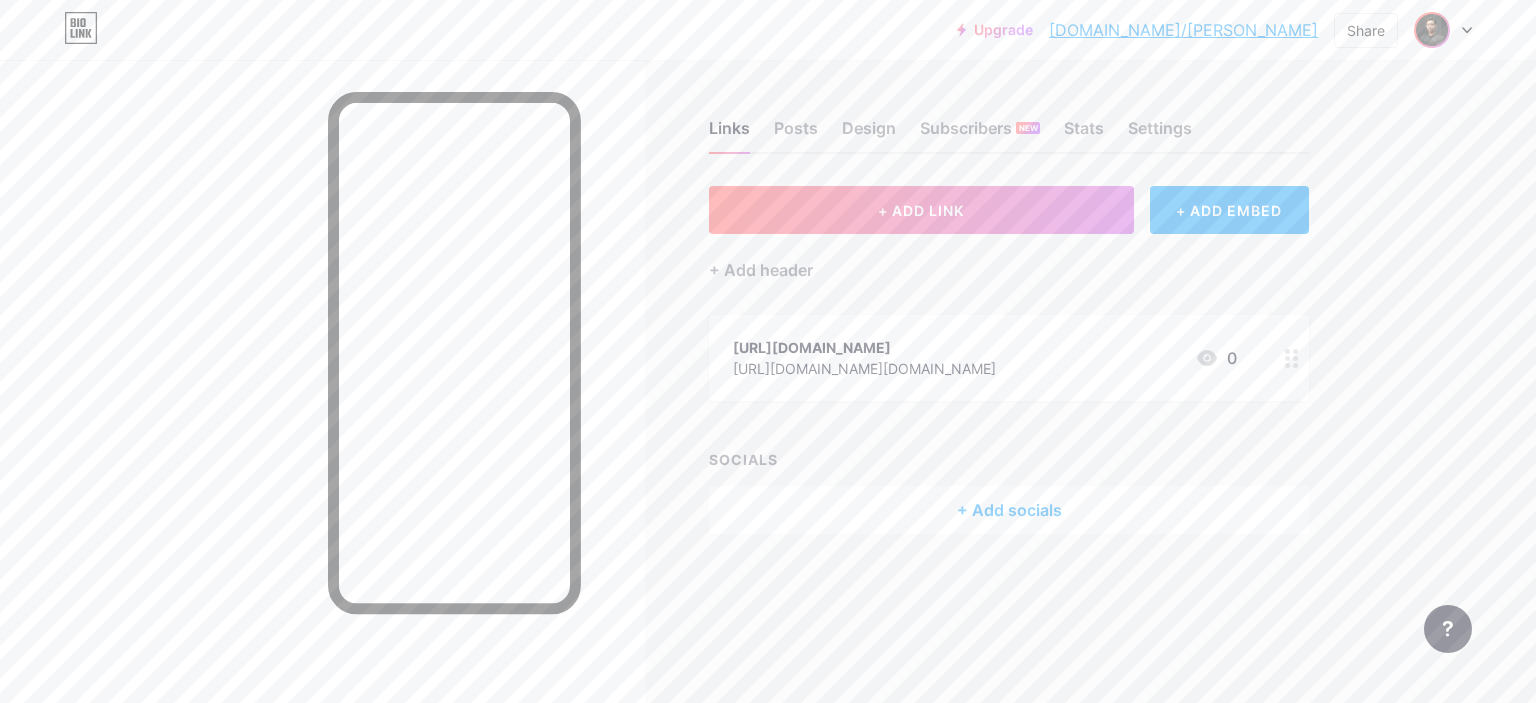 click at bounding box center (1432, 30) 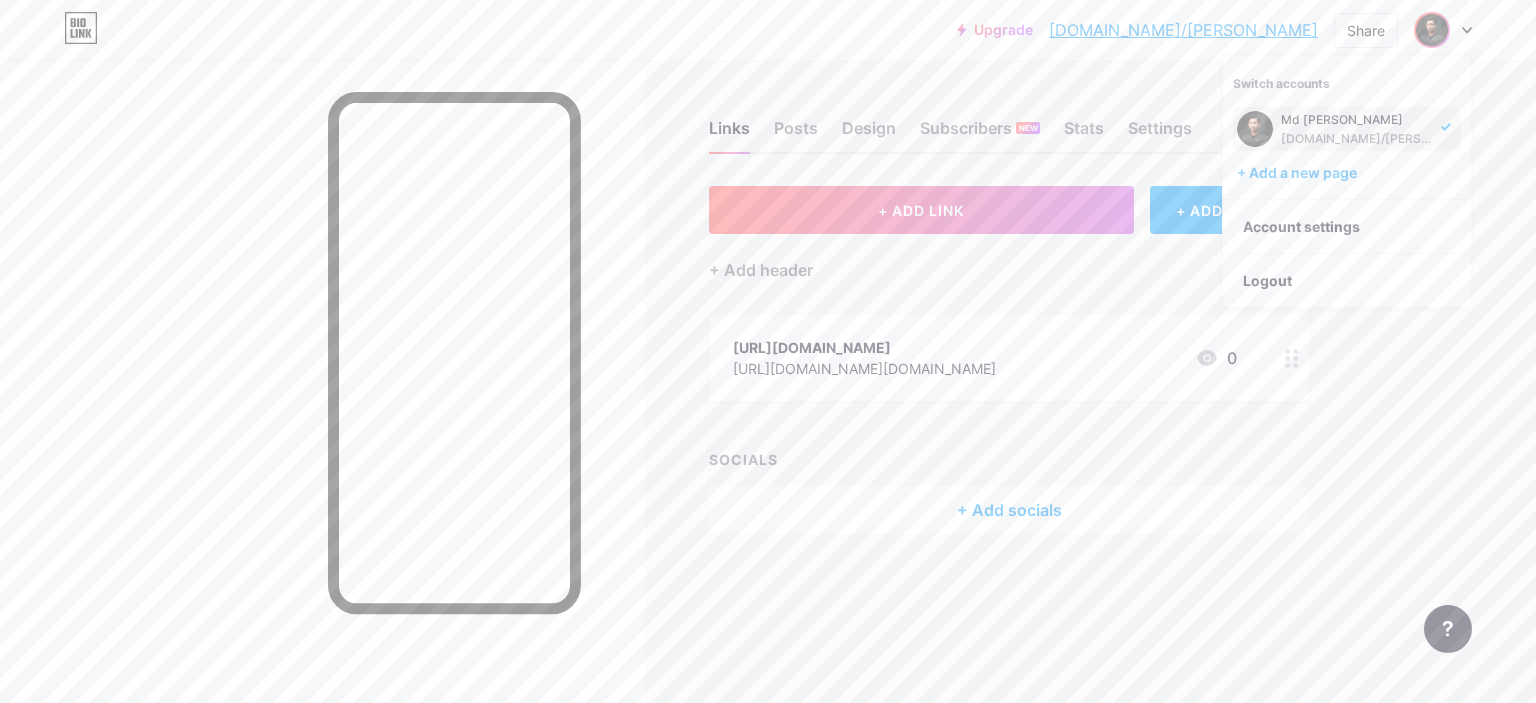 click on "Md [PERSON_NAME]" at bounding box center (1358, 120) 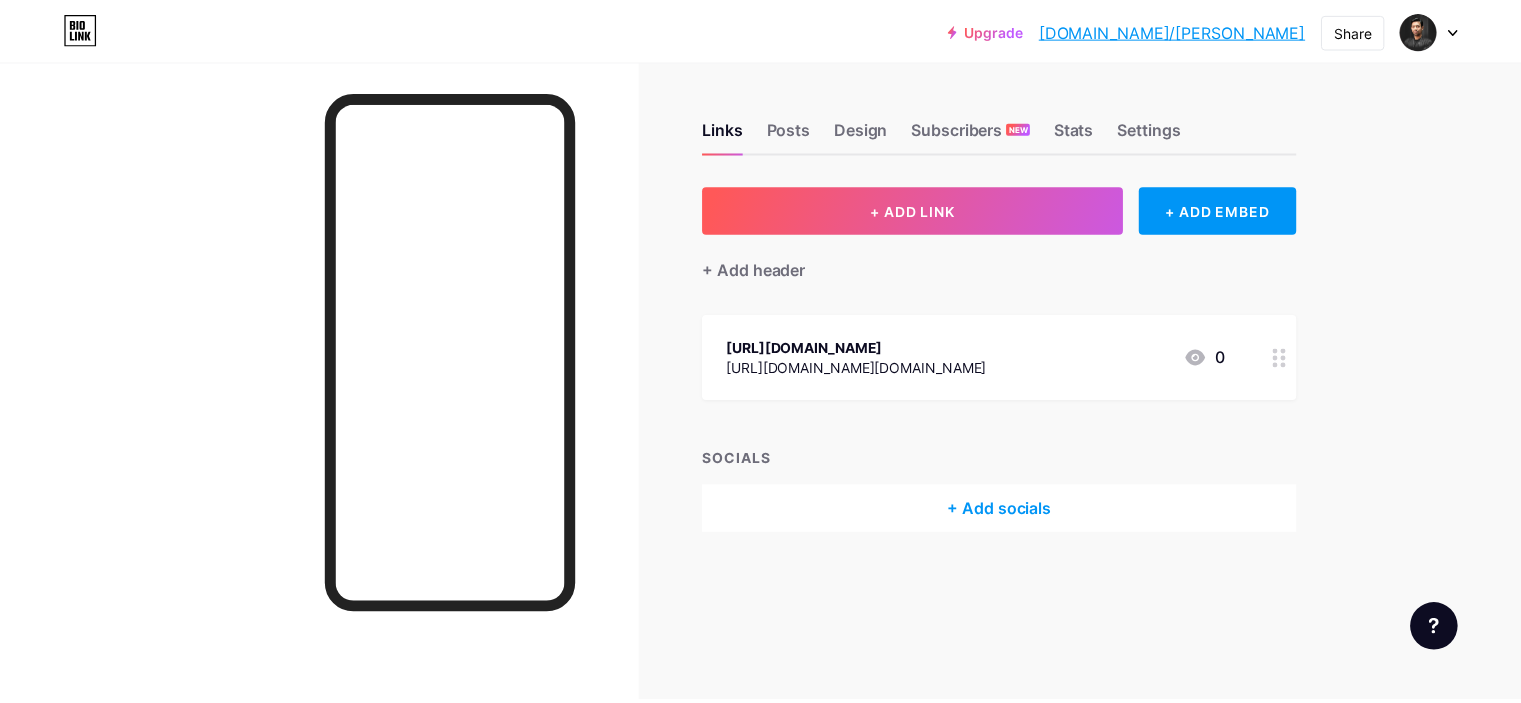 scroll, scrollTop: 0, scrollLeft: 0, axis: both 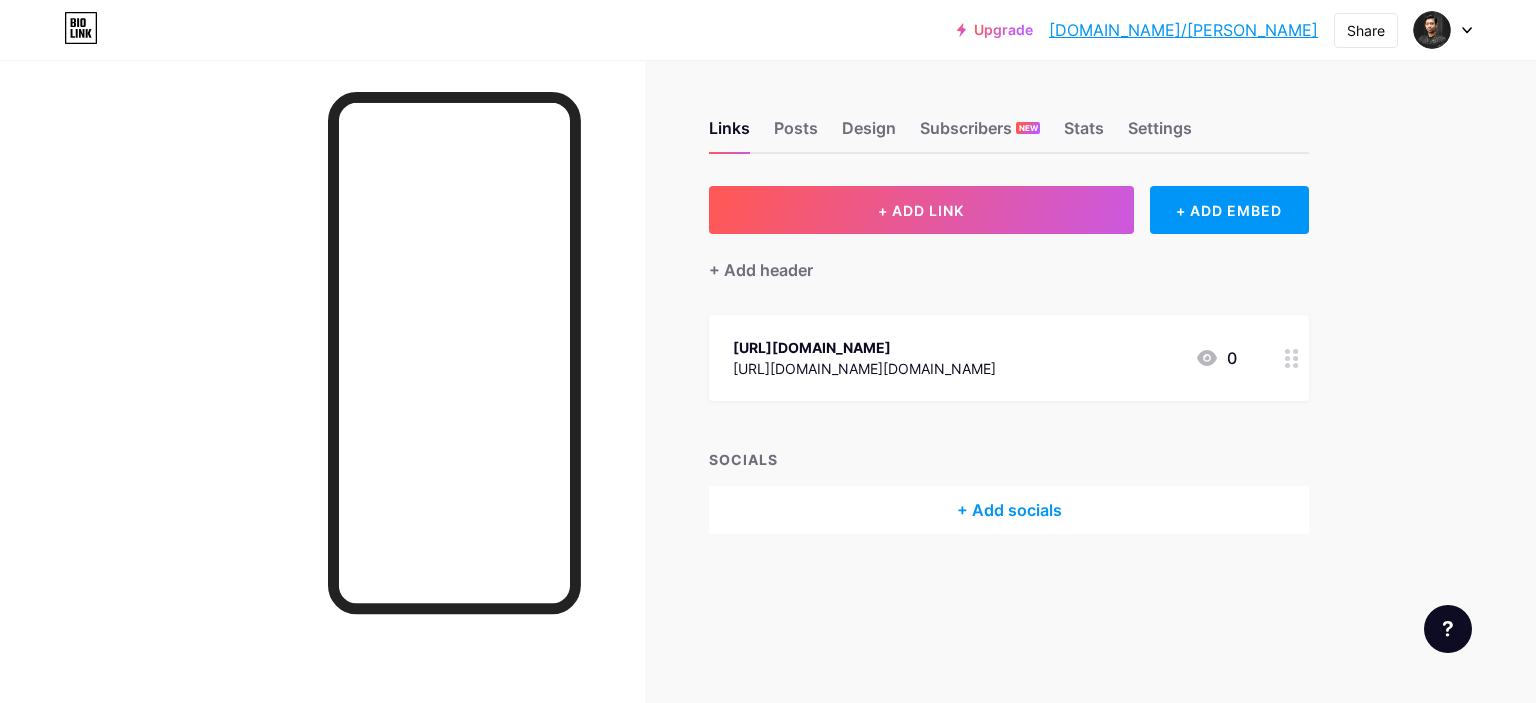 click on "[DOMAIN_NAME]/[PERSON_NAME]" at bounding box center (1183, 30) 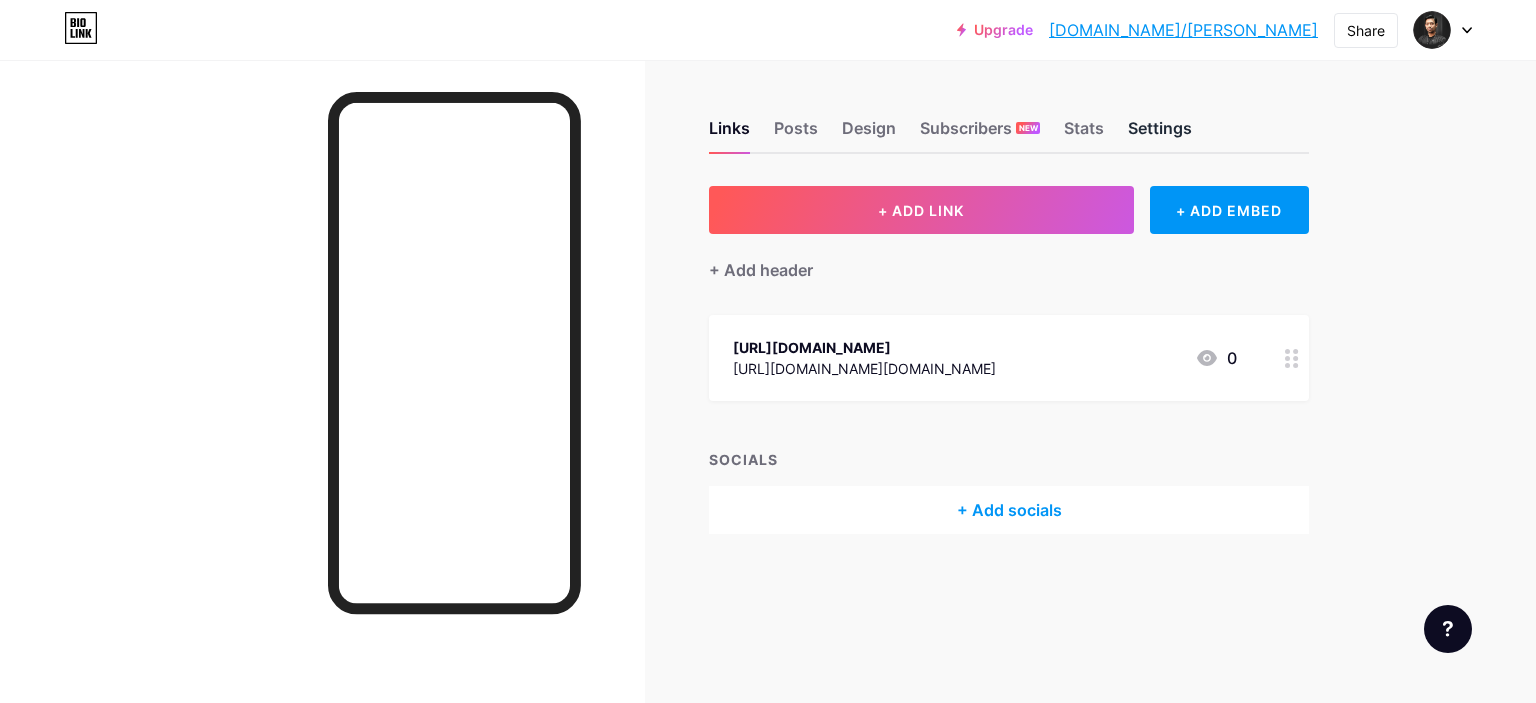 click on "Settings" at bounding box center (1160, 134) 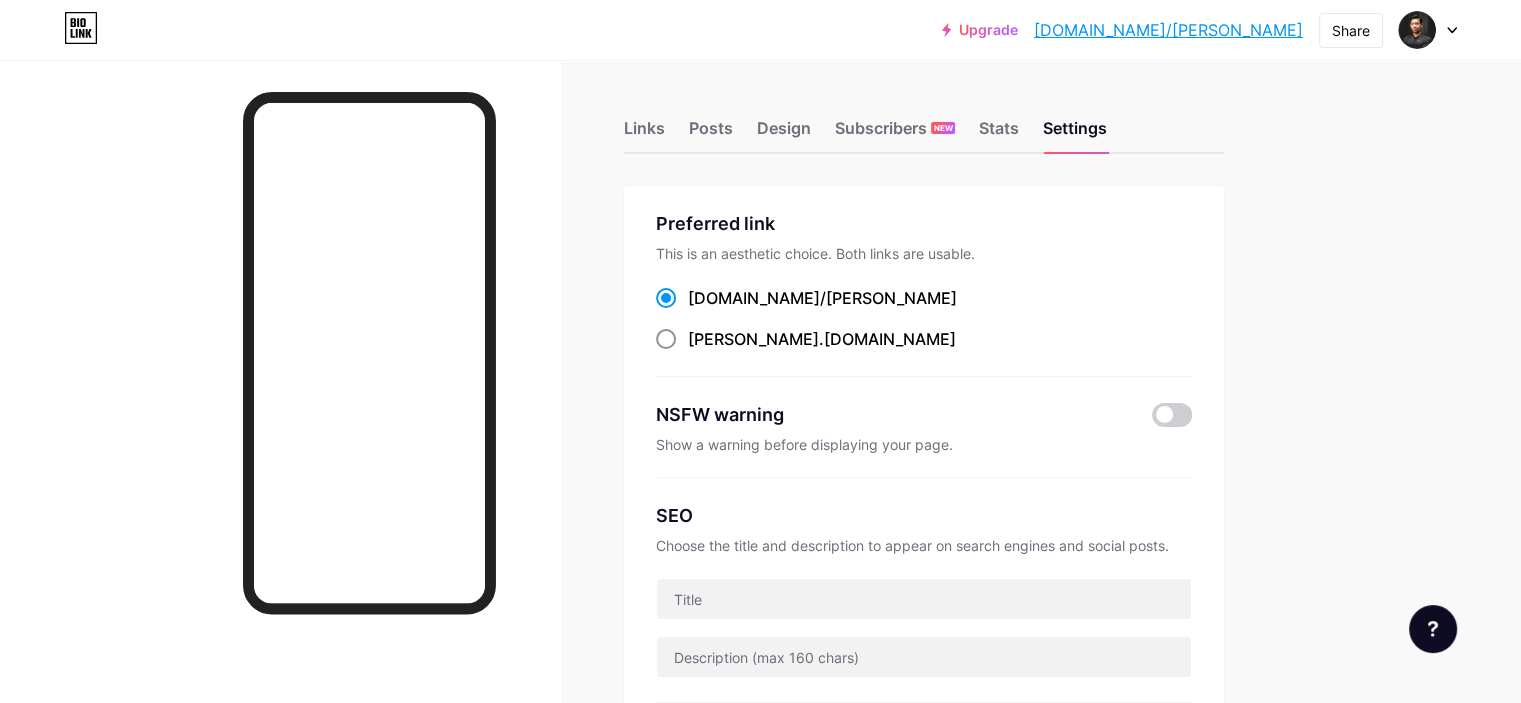 click at bounding box center (666, 339) 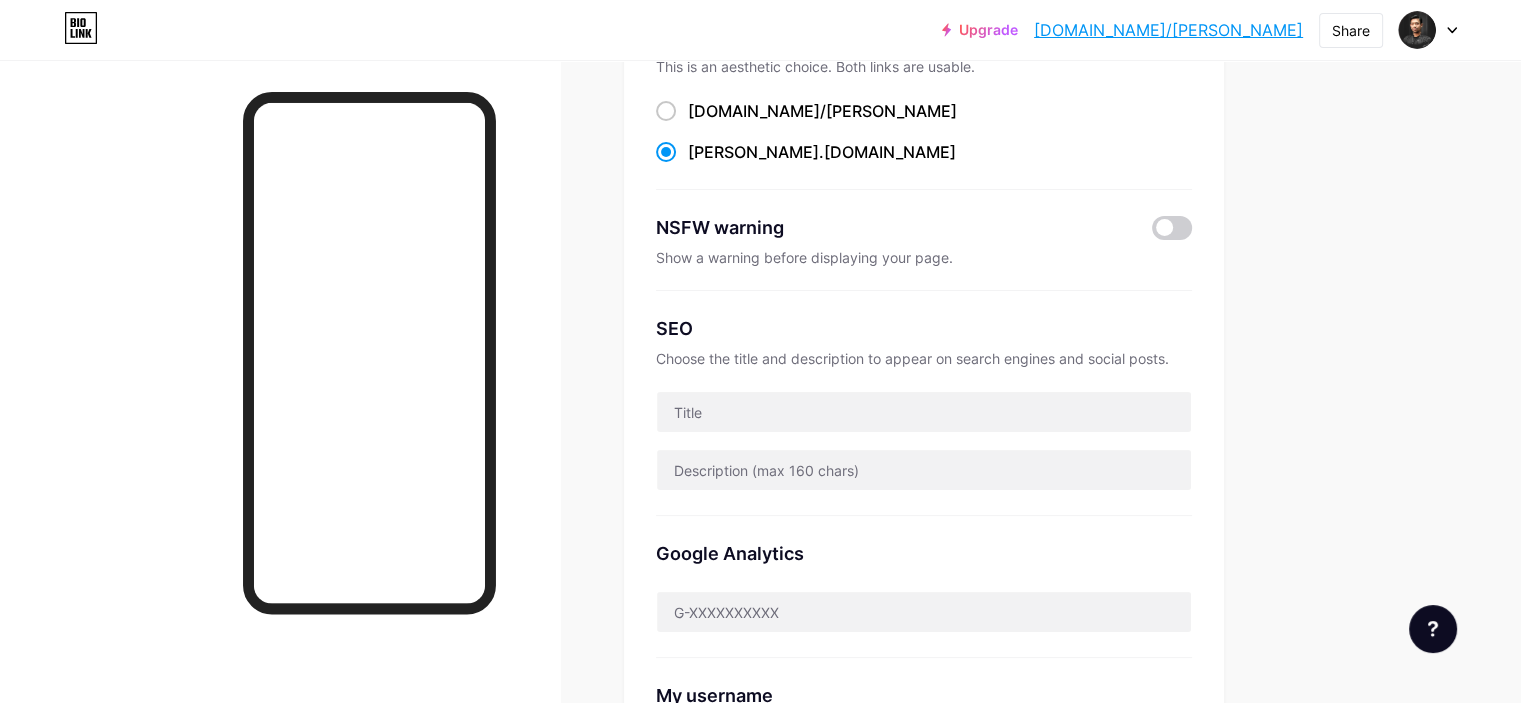 scroll, scrollTop: 200, scrollLeft: 0, axis: vertical 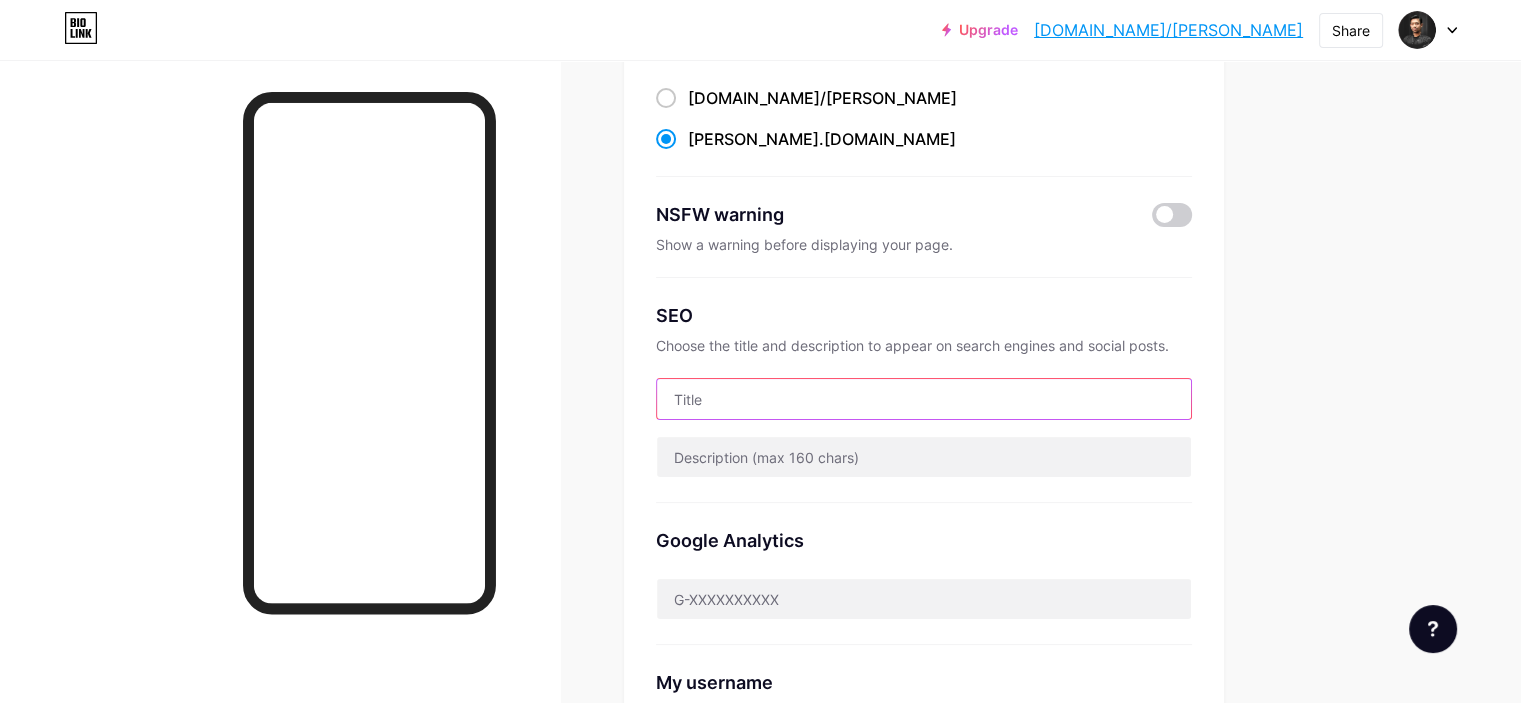 click at bounding box center (924, 399) 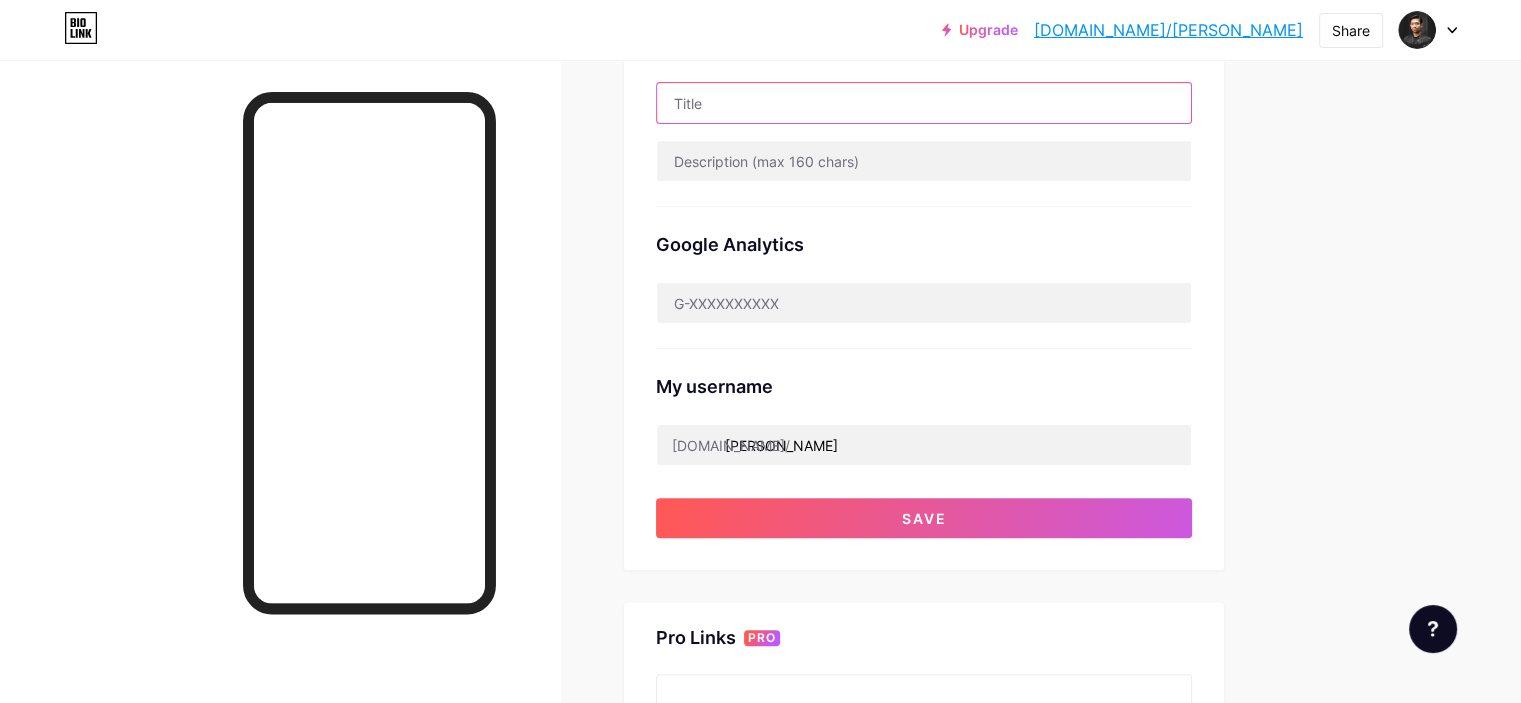 scroll, scrollTop: 500, scrollLeft: 0, axis: vertical 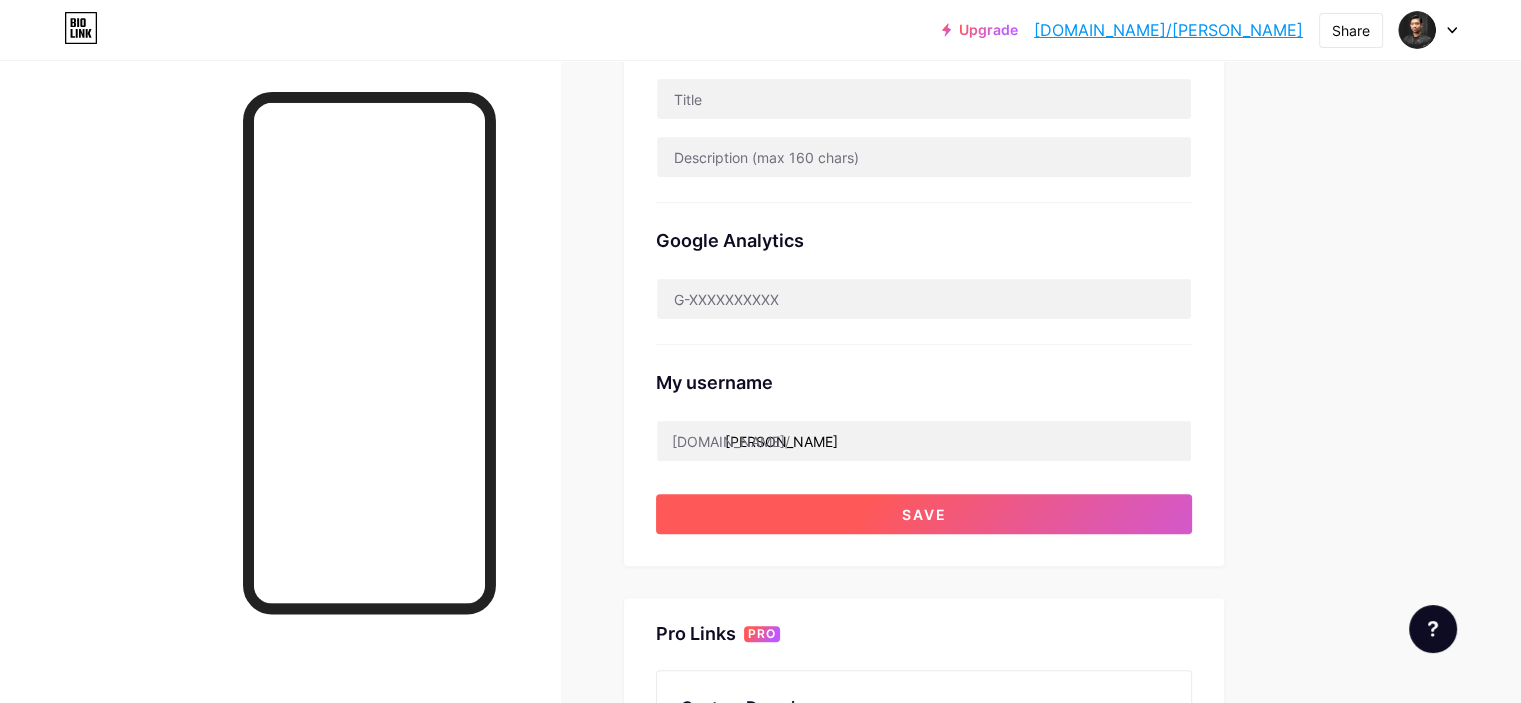 click on "Save" at bounding box center (924, 514) 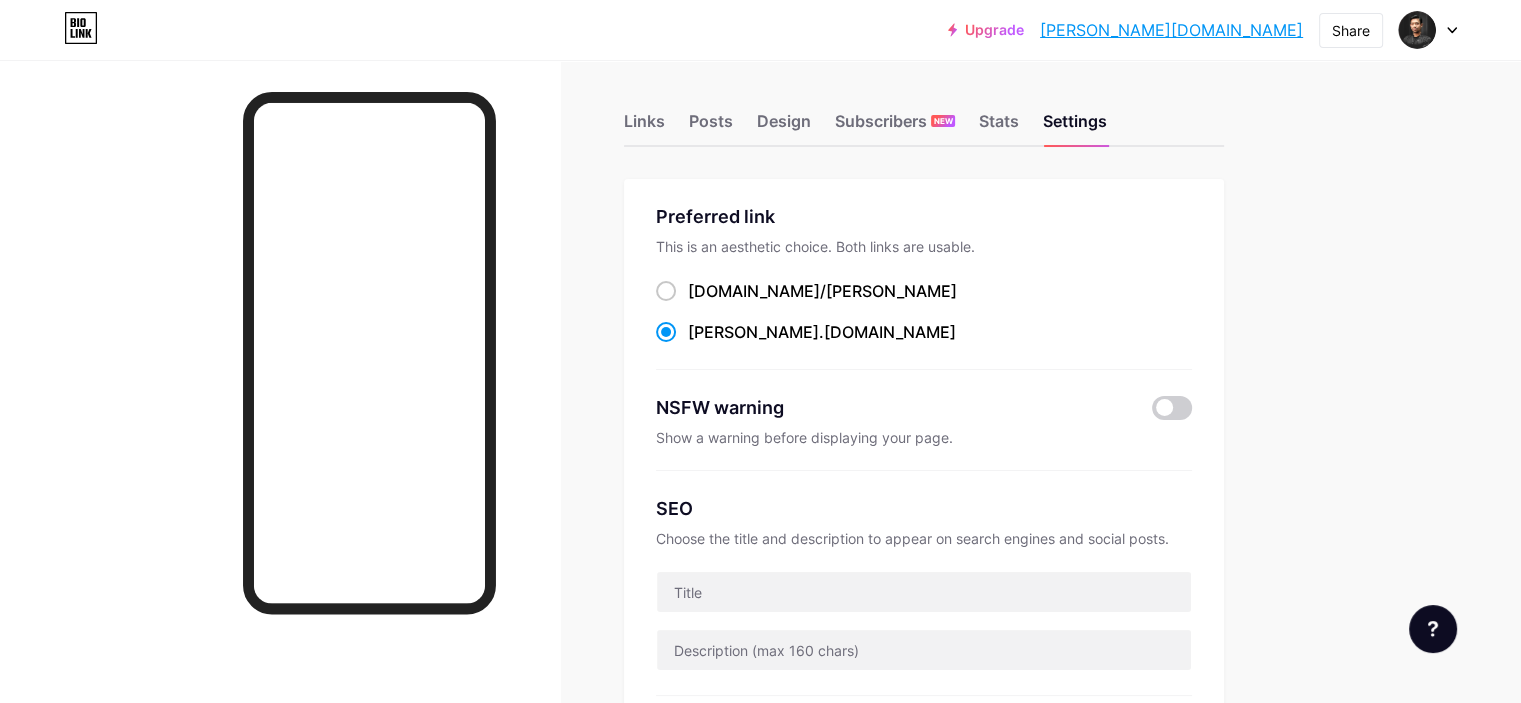 scroll, scrollTop: 0, scrollLeft: 0, axis: both 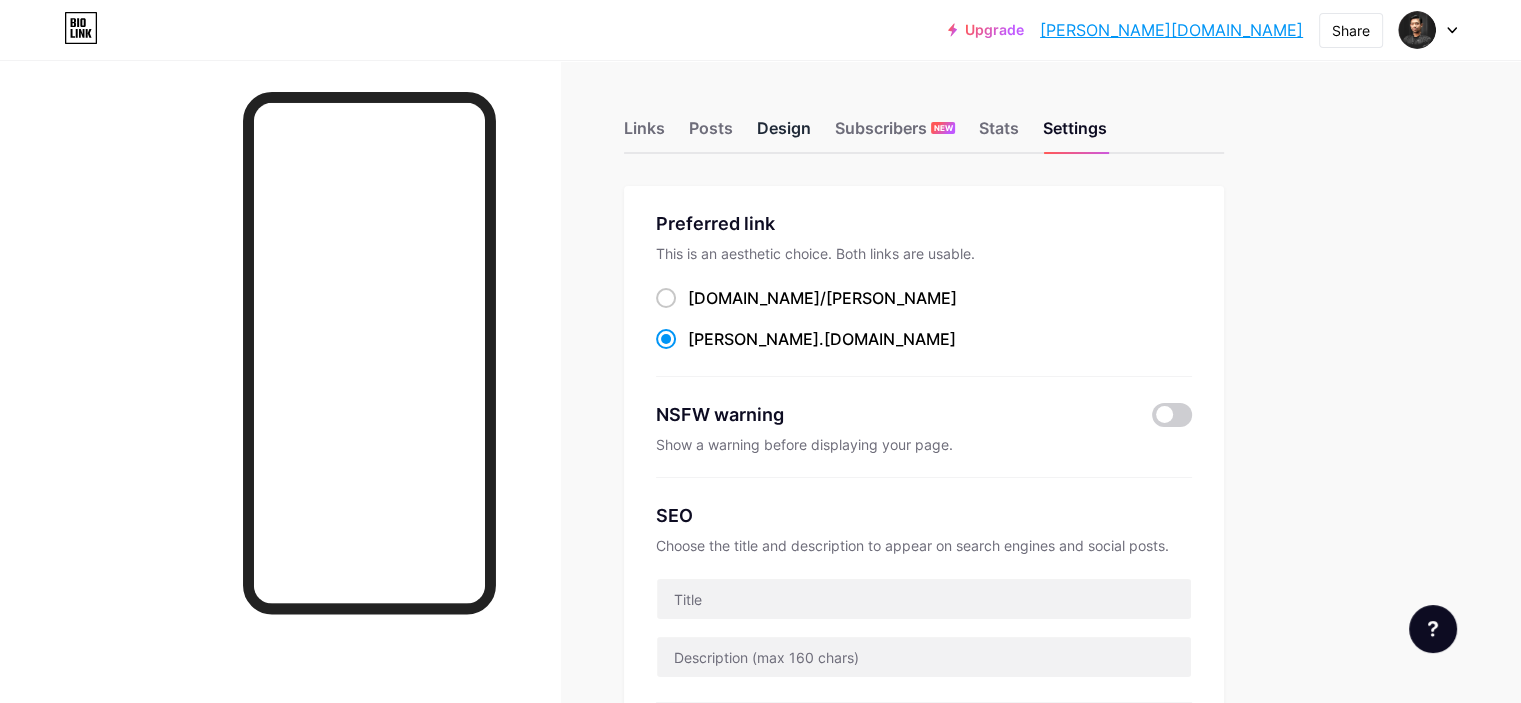 click on "Design" at bounding box center [784, 134] 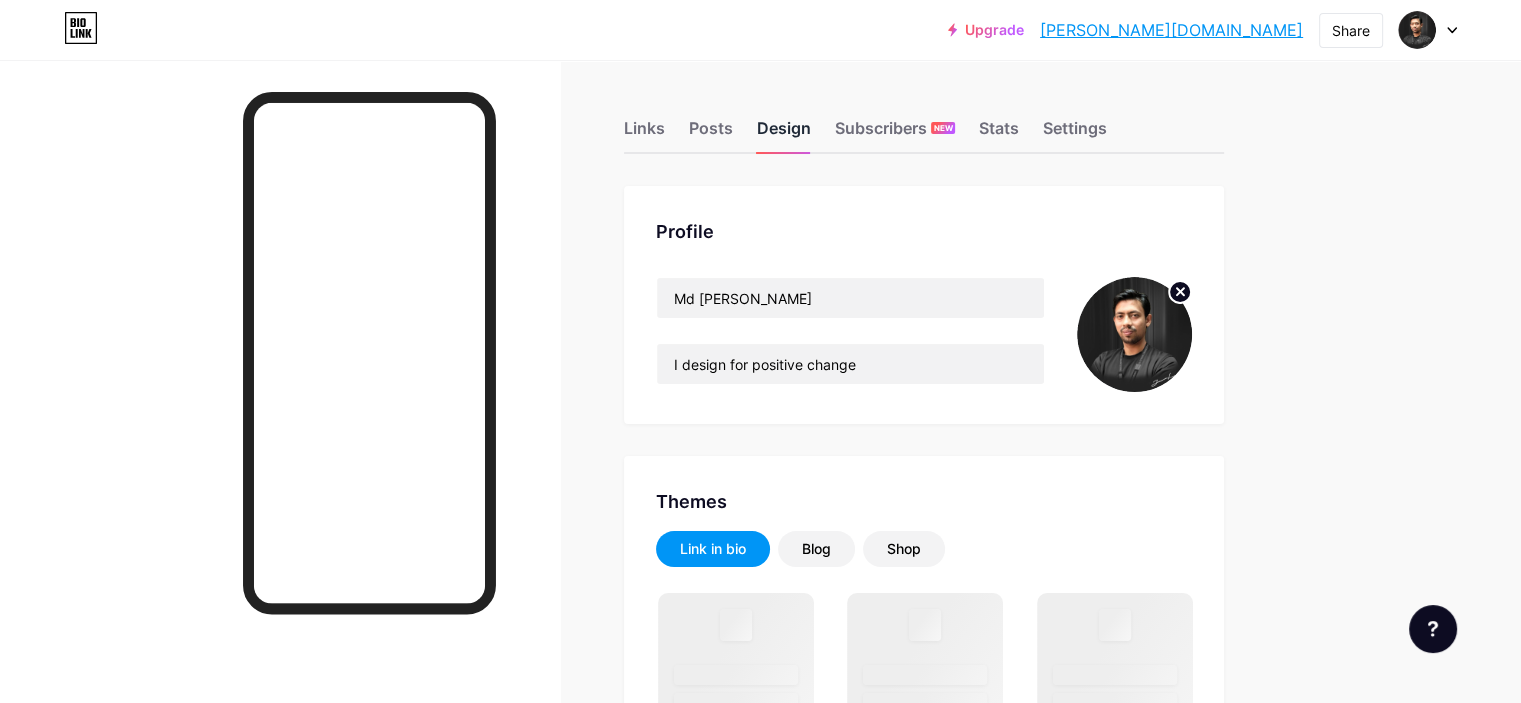 click on "Design" at bounding box center (784, 134) 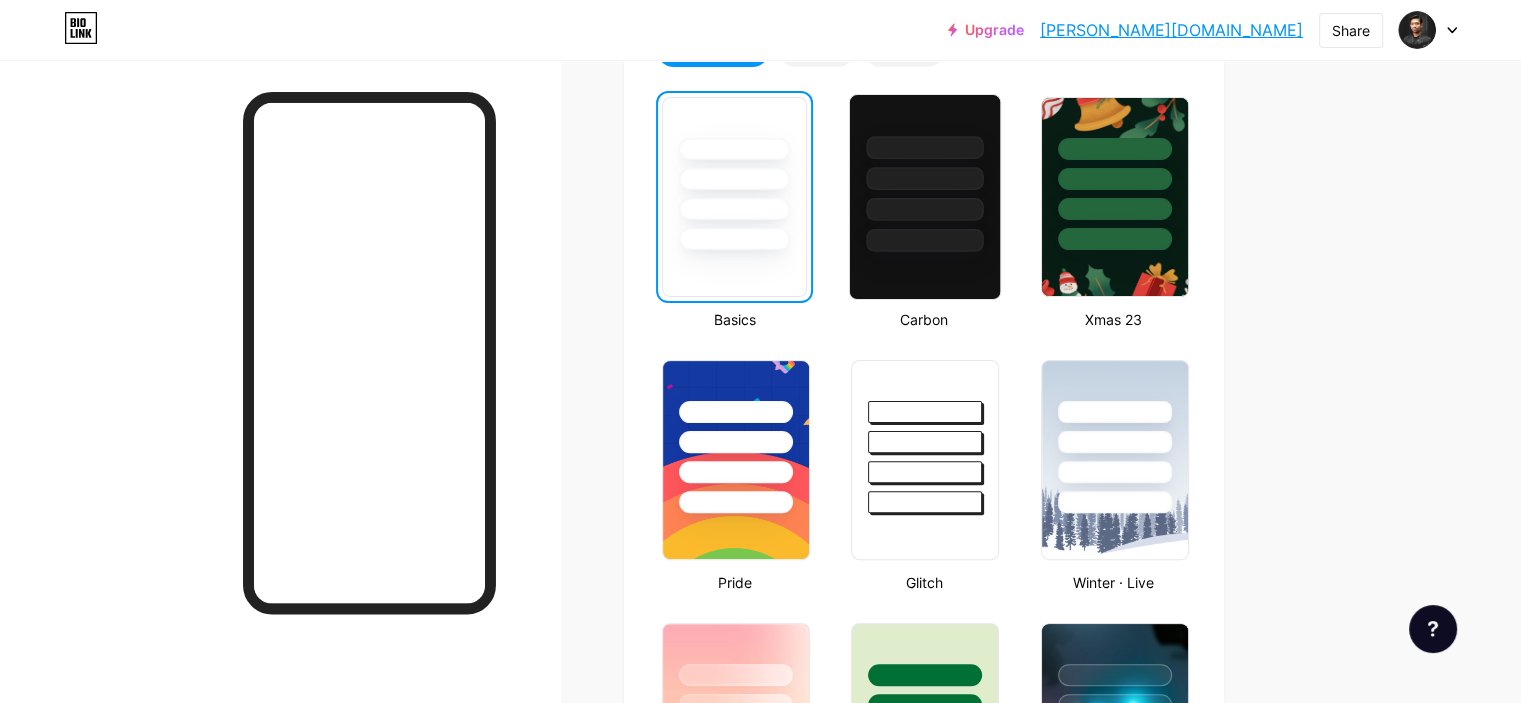 scroll, scrollTop: 900, scrollLeft: 0, axis: vertical 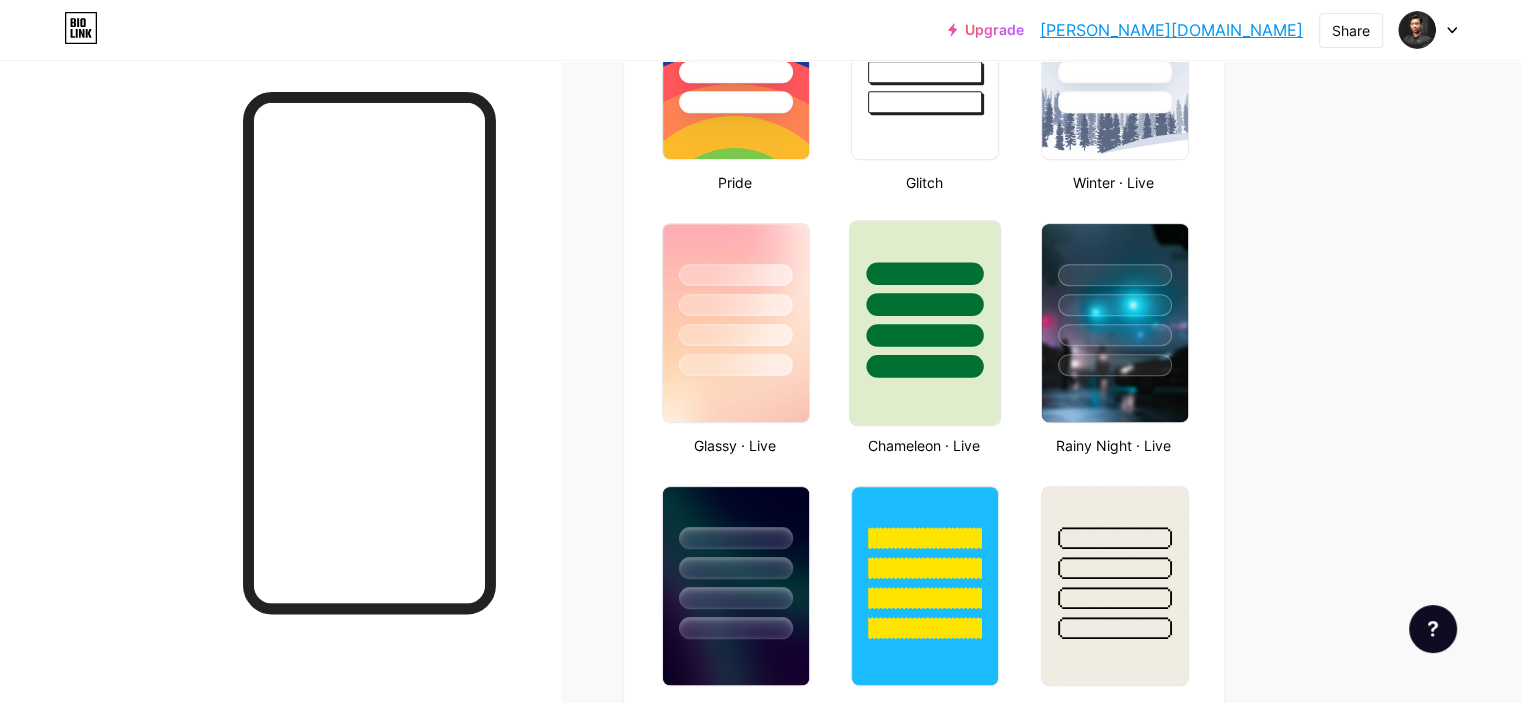 click at bounding box center (925, 366) 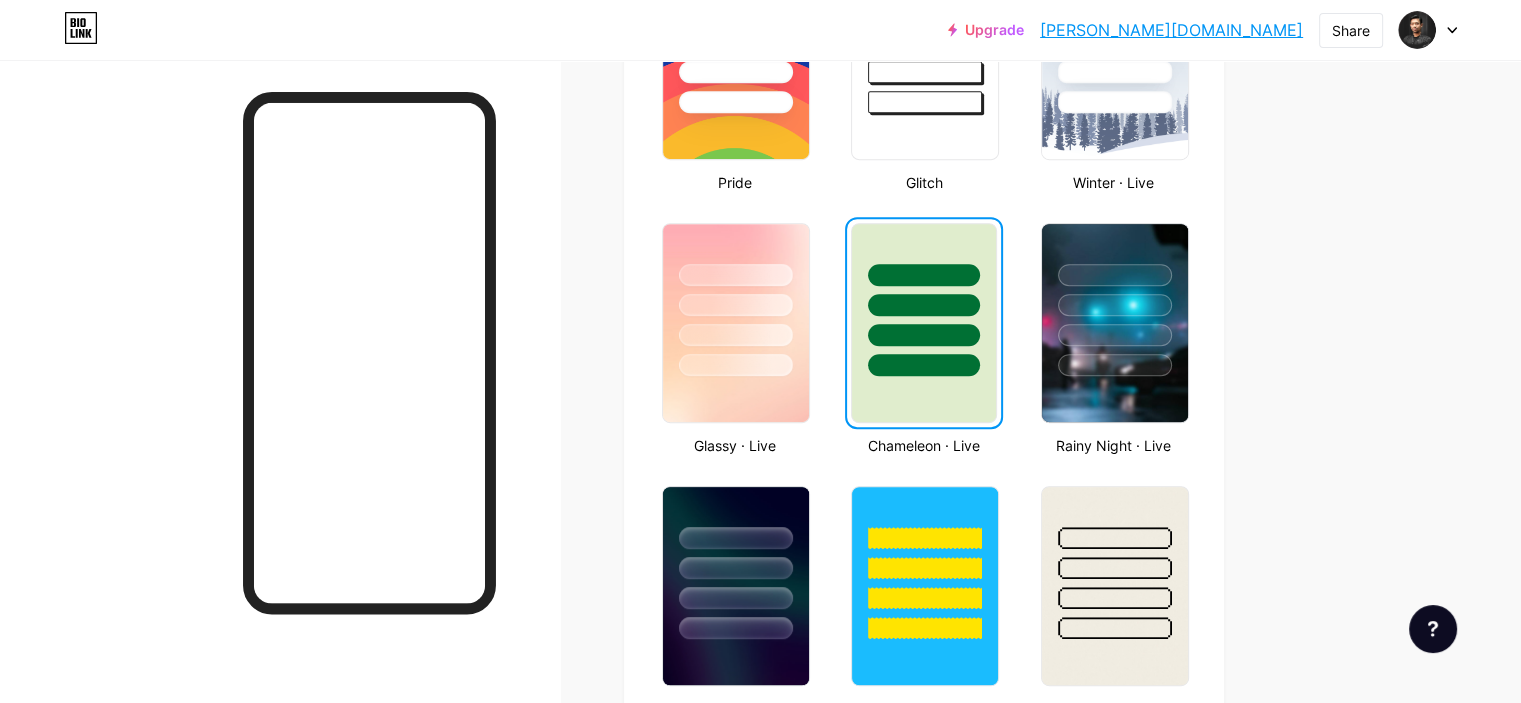 click at bounding box center (923, 365) 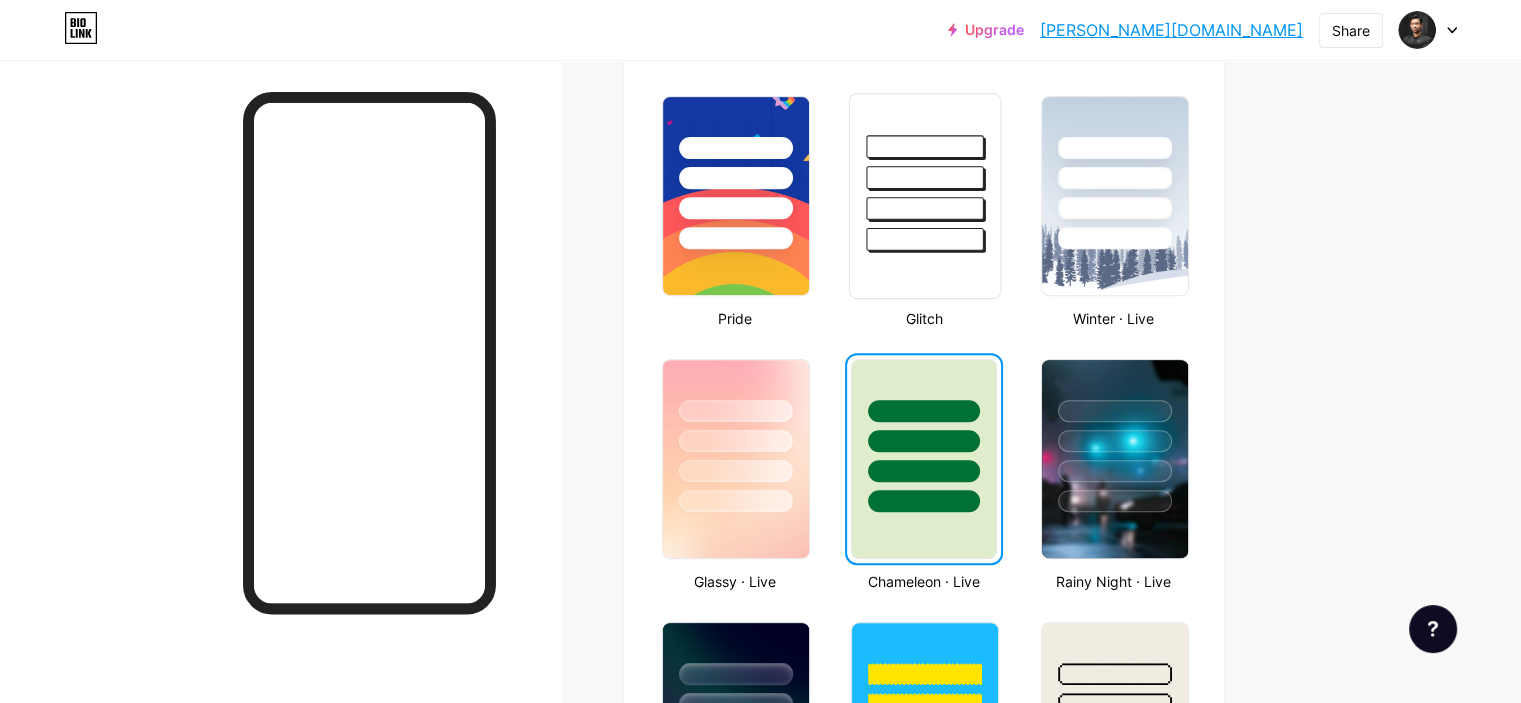 scroll, scrollTop: 600, scrollLeft: 0, axis: vertical 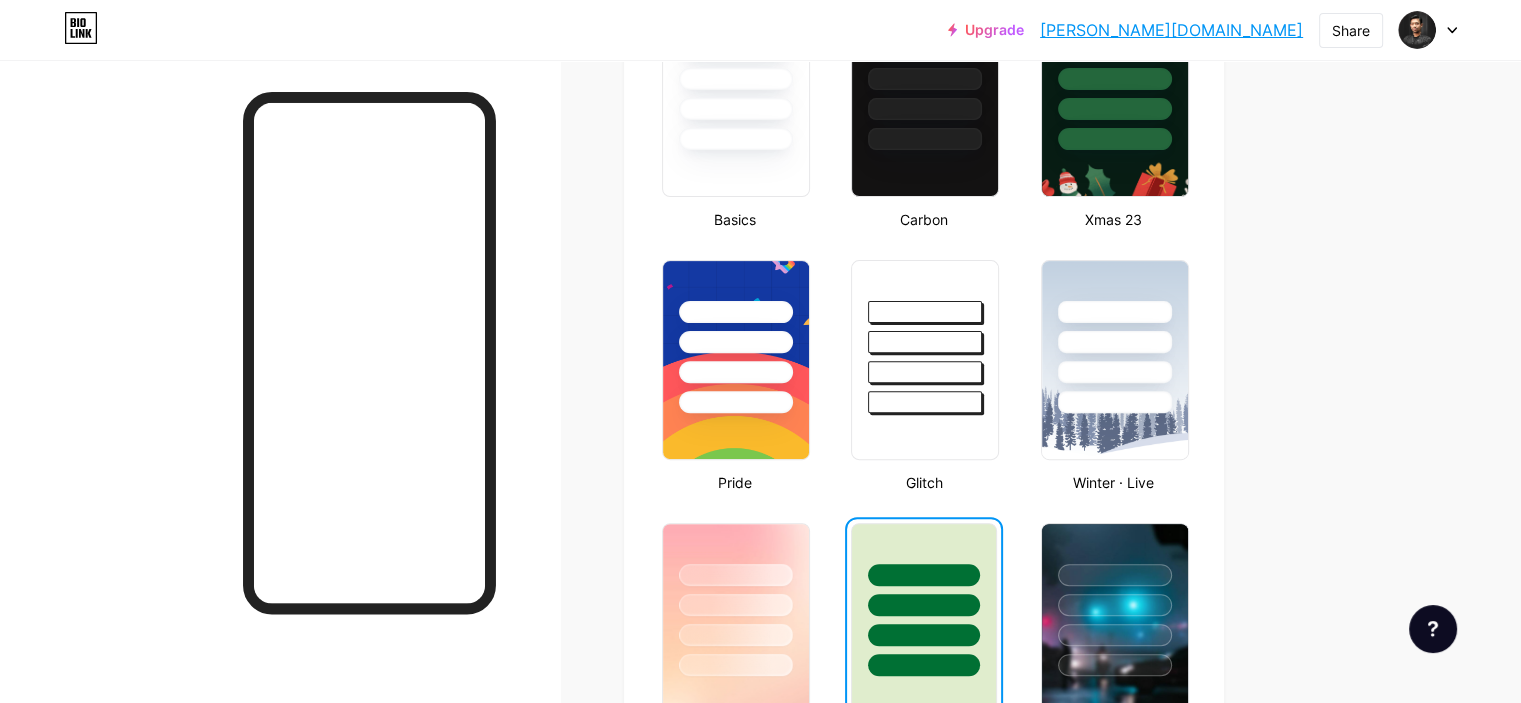click at bounding box center (923, 605) 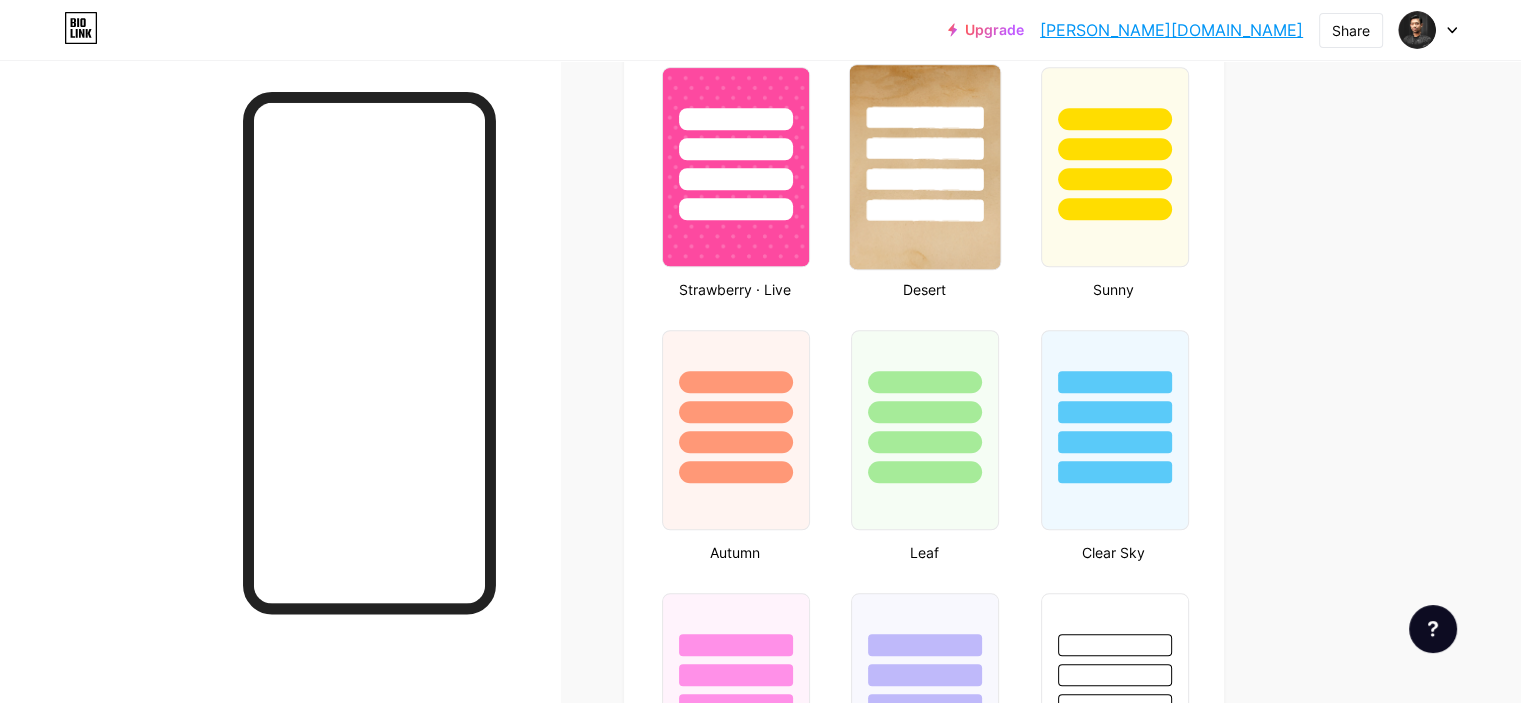 scroll, scrollTop: 1700, scrollLeft: 0, axis: vertical 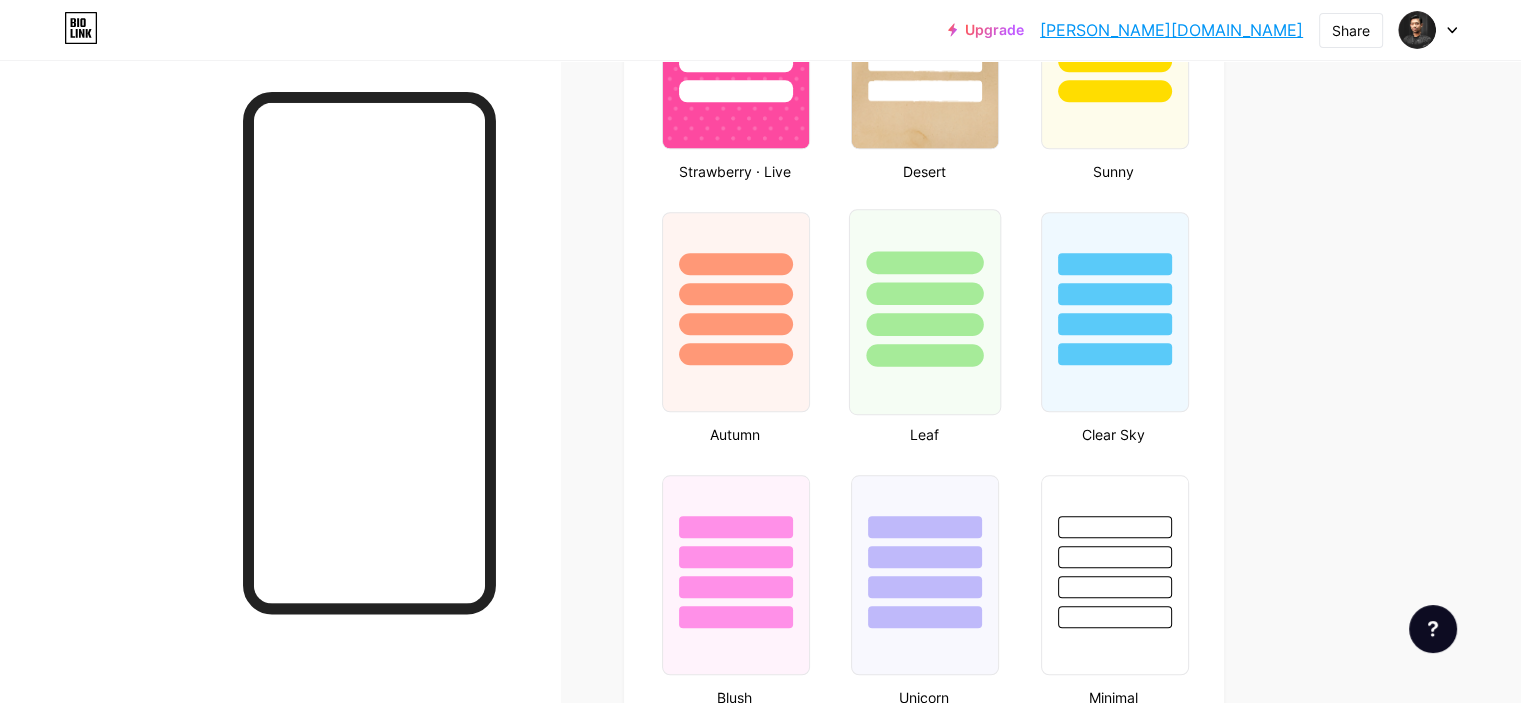click at bounding box center (925, 355) 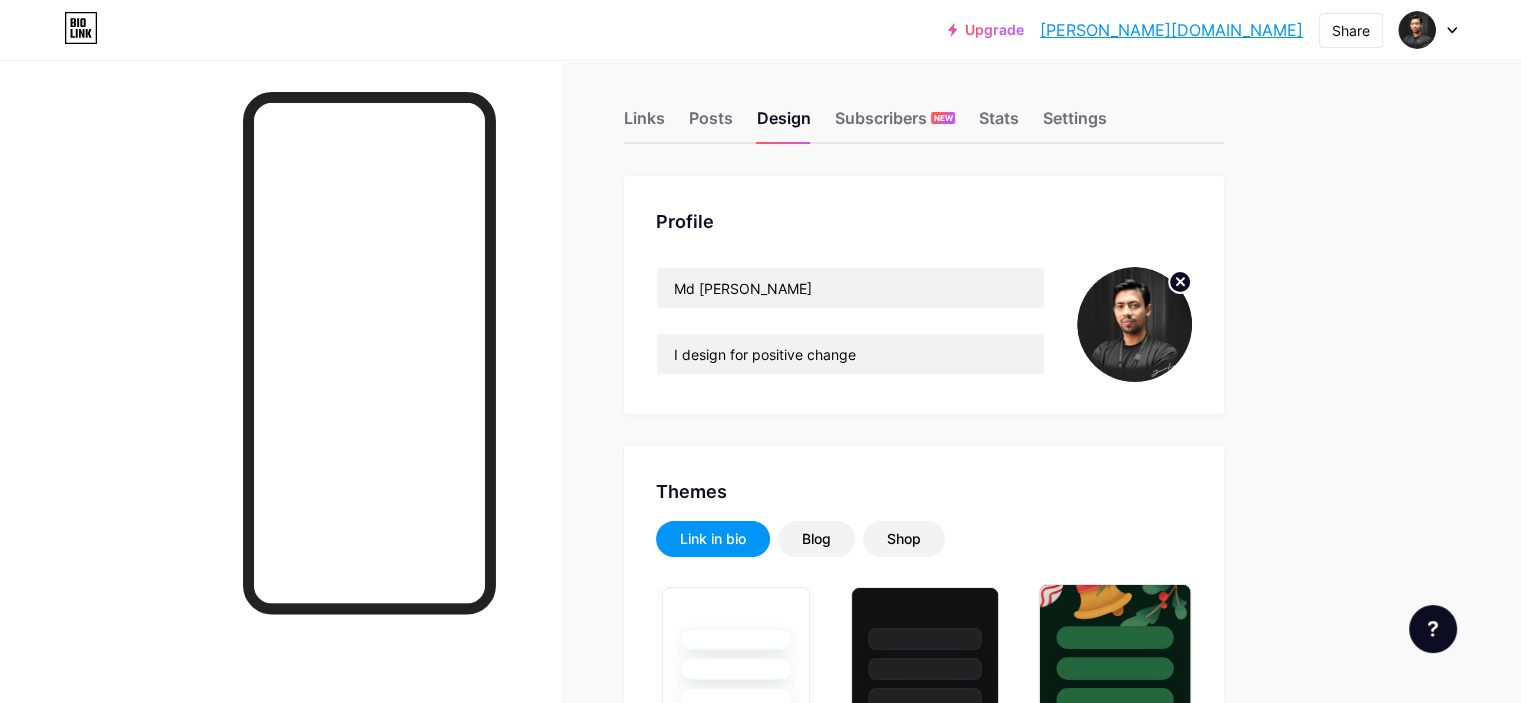 scroll, scrollTop: 0, scrollLeft: 0, axis: both 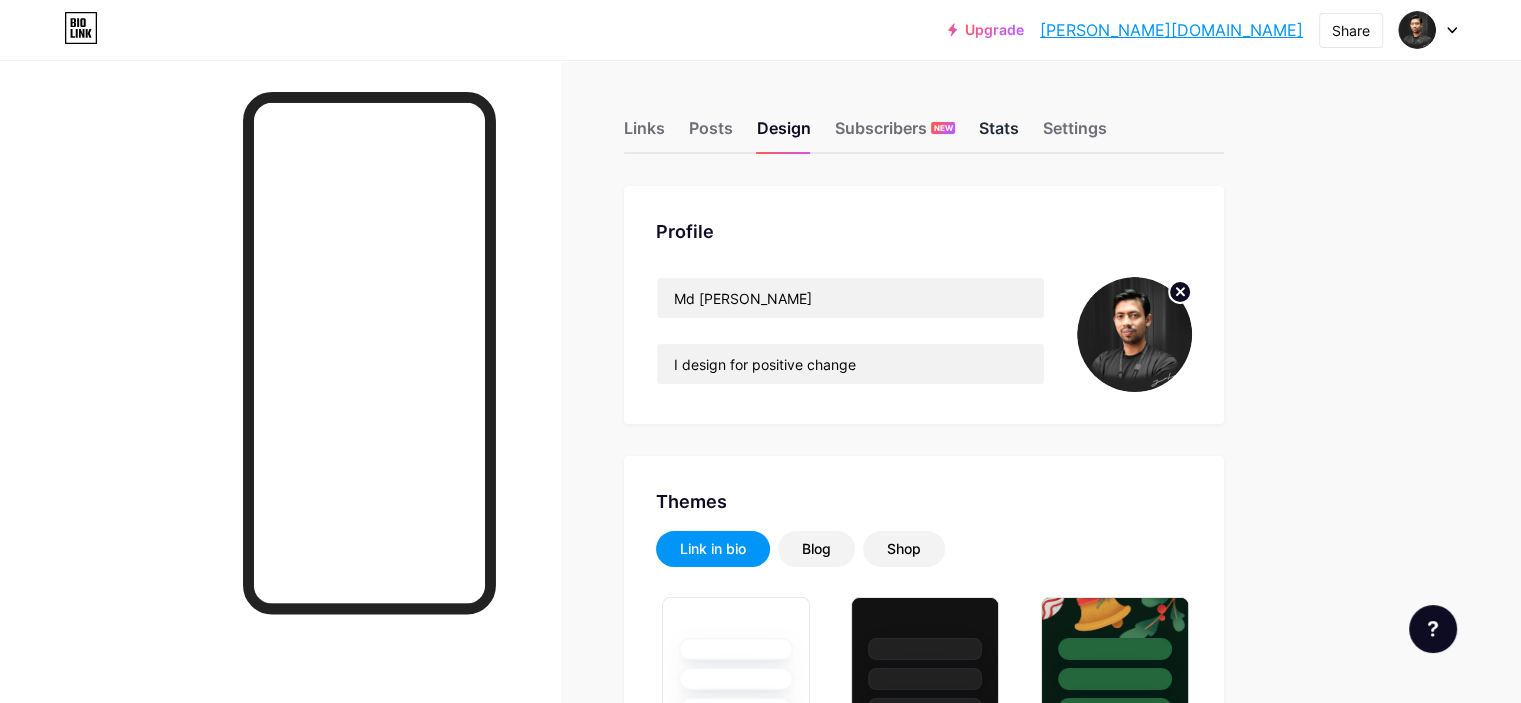 click on "Stats" at bounding box center [999, 134] 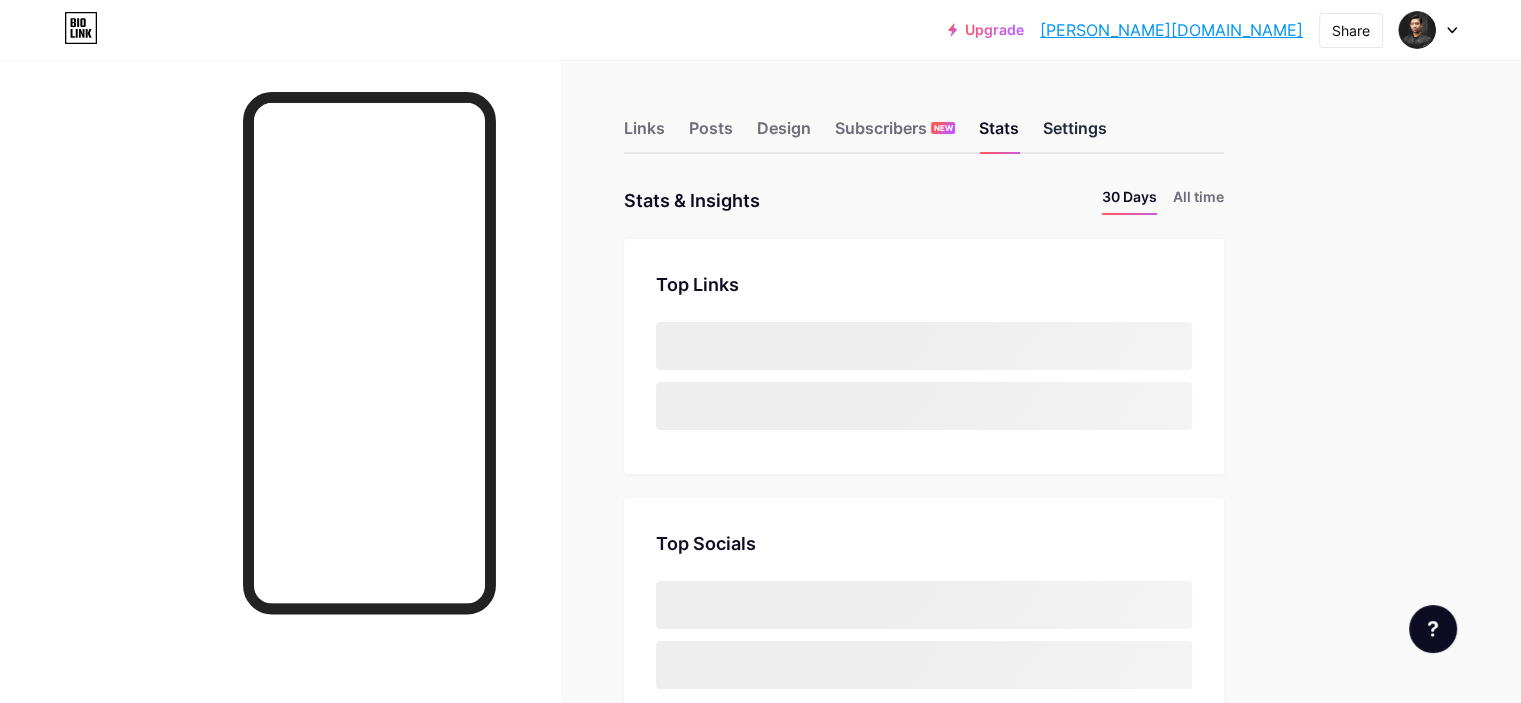 scroll, scrollTop: 999296, scrollLeft: 998479, axis: both 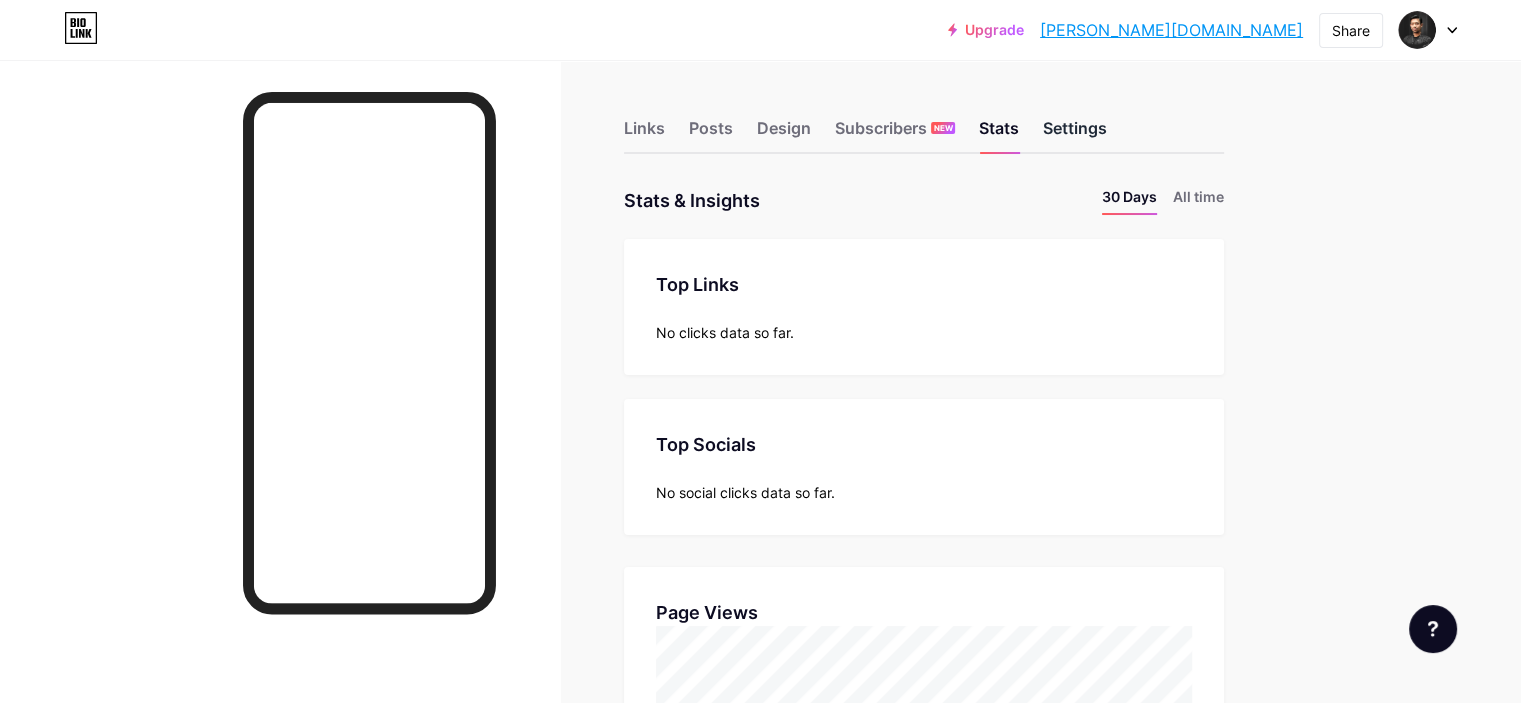 click on "Settings" at bounding box center (1075, 134) 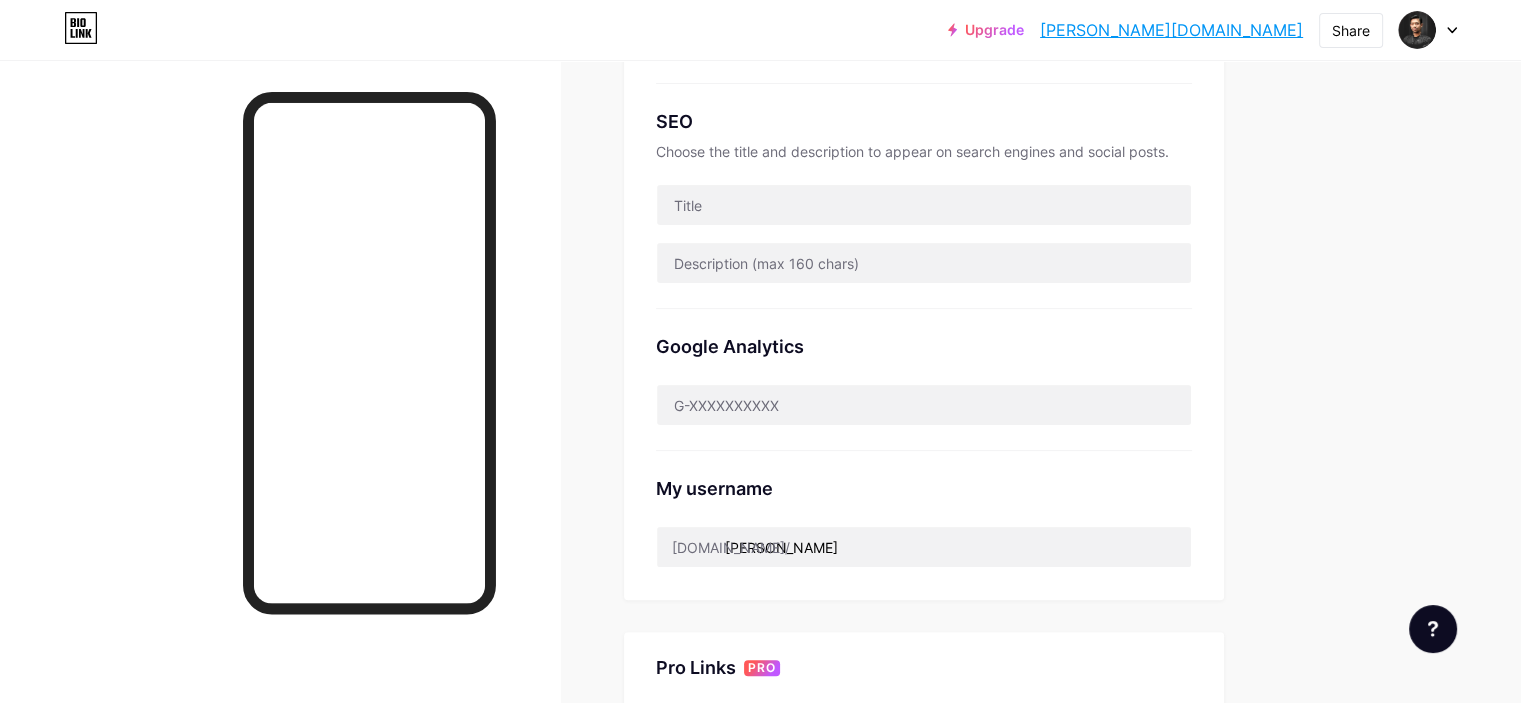 scroll, scrollTop: 400, scrollLeft: 0, axis: vertical 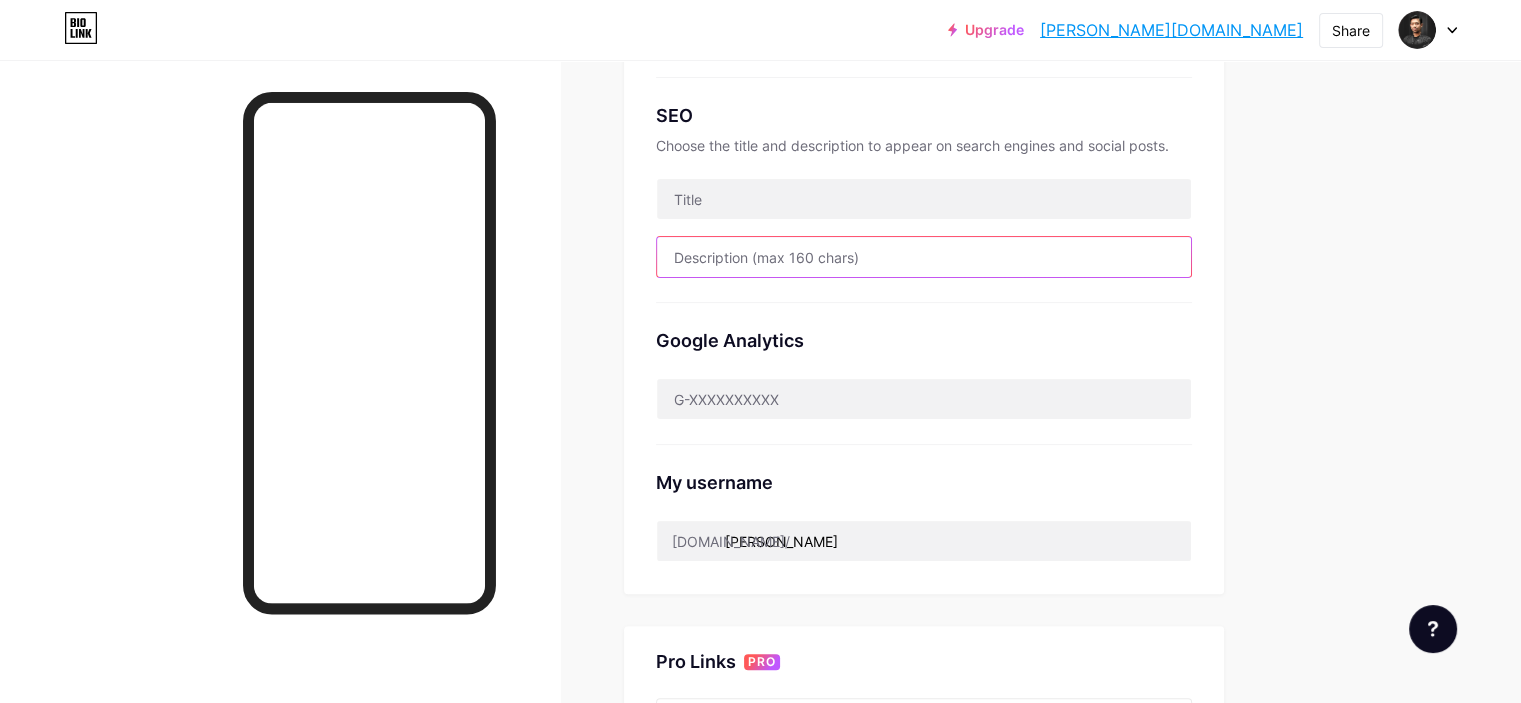 click at bounding box center [924, 257] 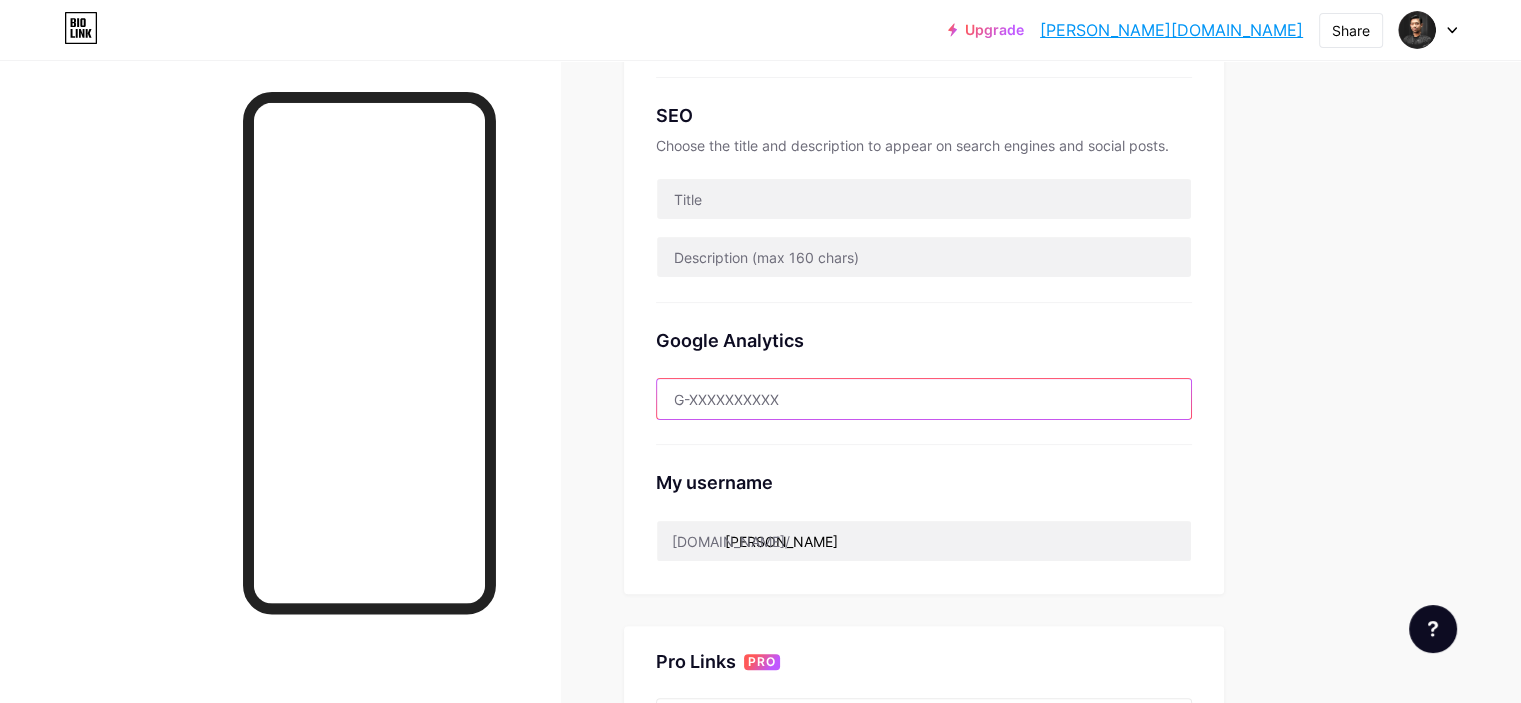 click at bounding box center [924, 399] 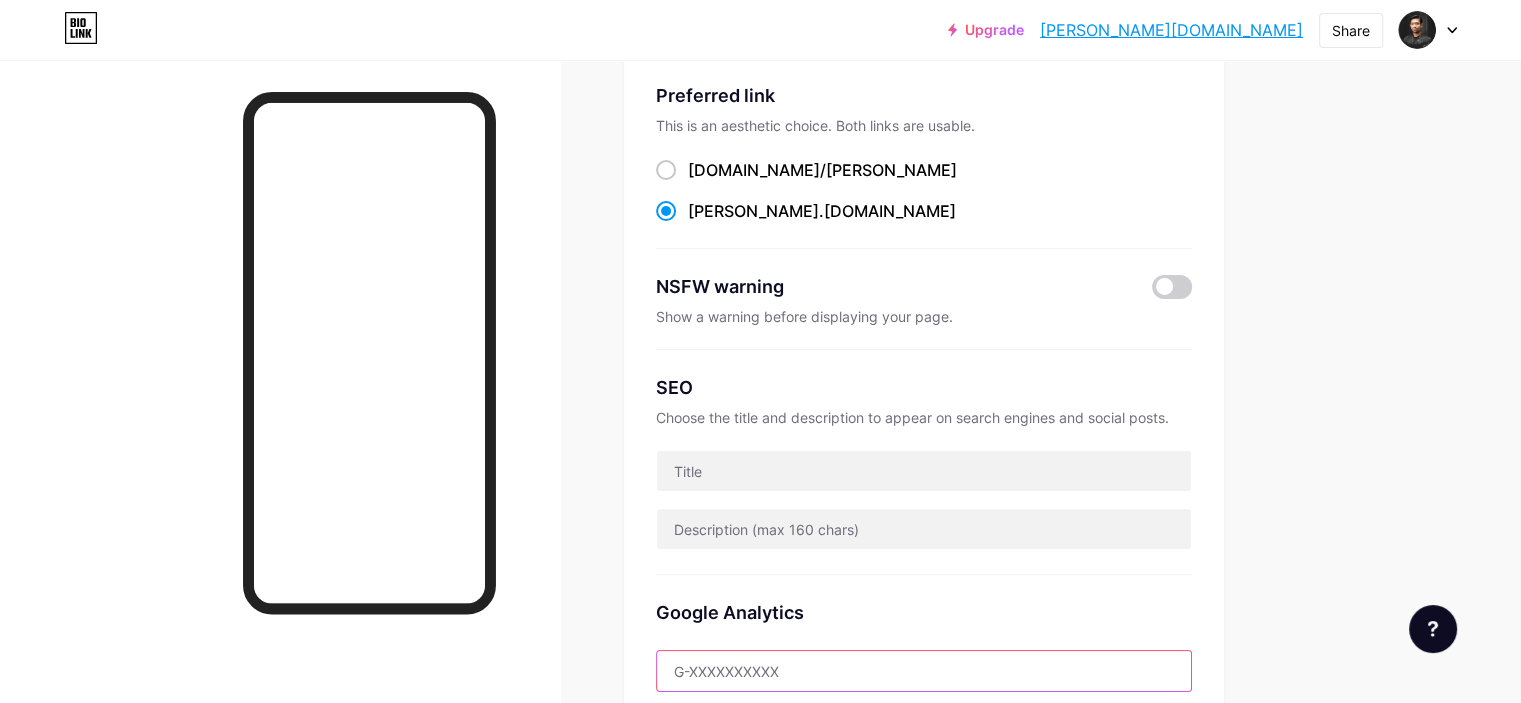 scroll, scrollTop: 0, scrollLeft: 0, axis: both 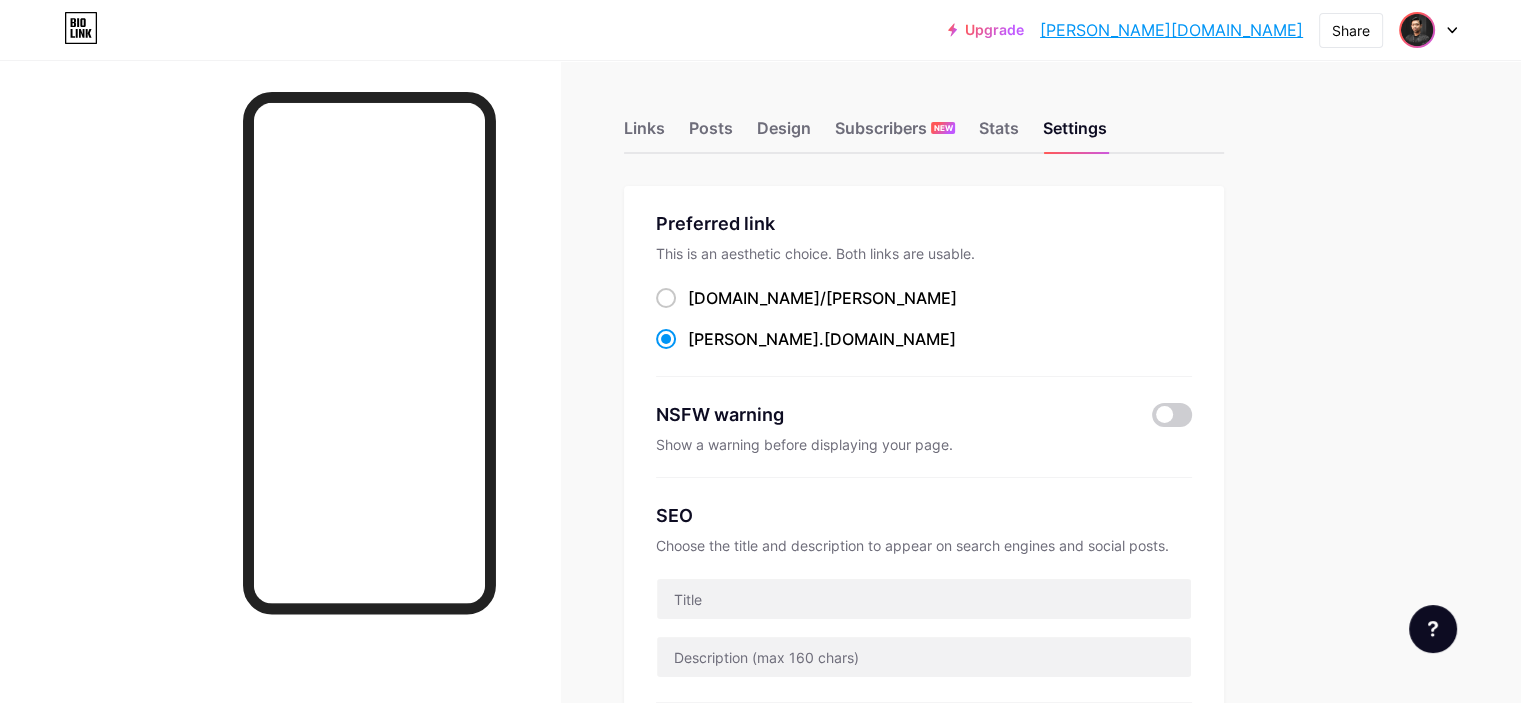 click at bounding box center (1417, 30) 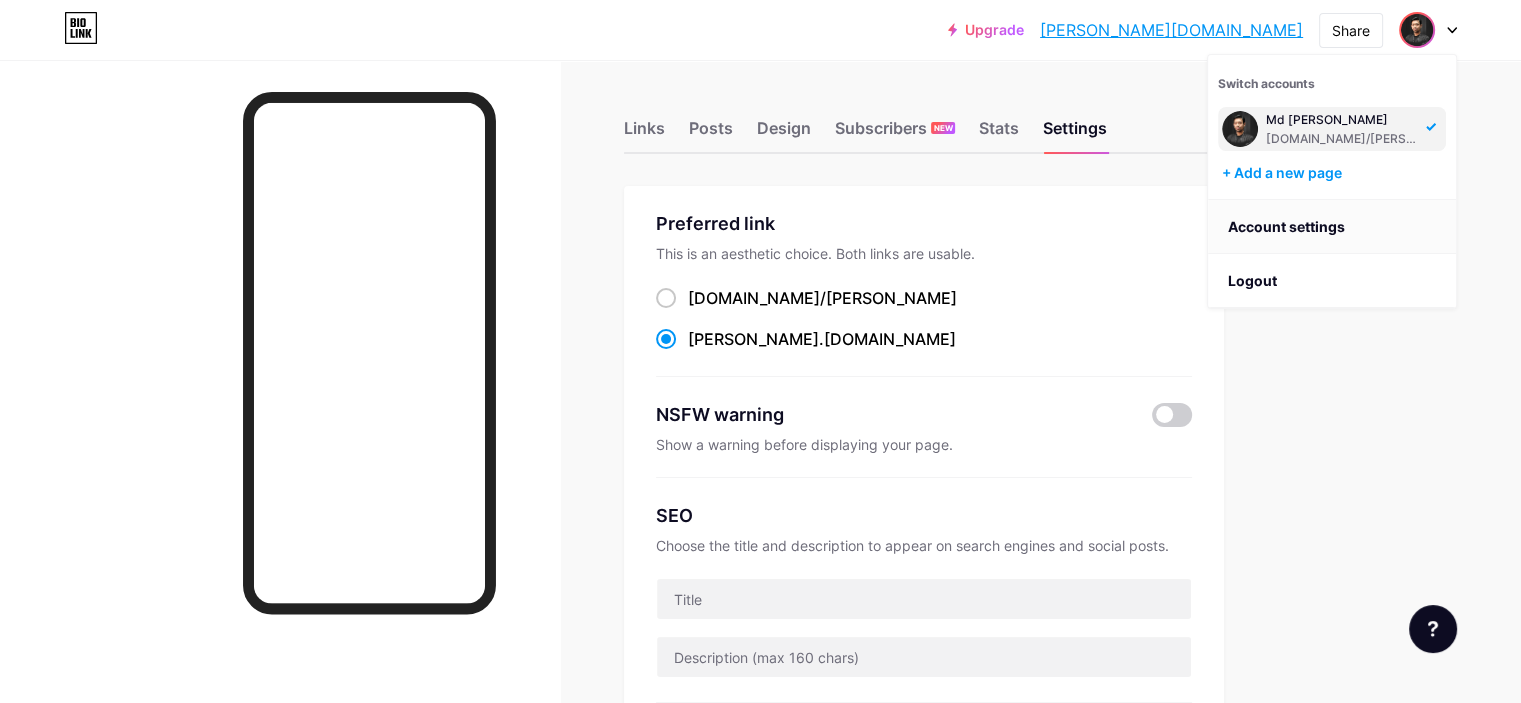 click on "Account settings" at bounding box center [1332, 227] 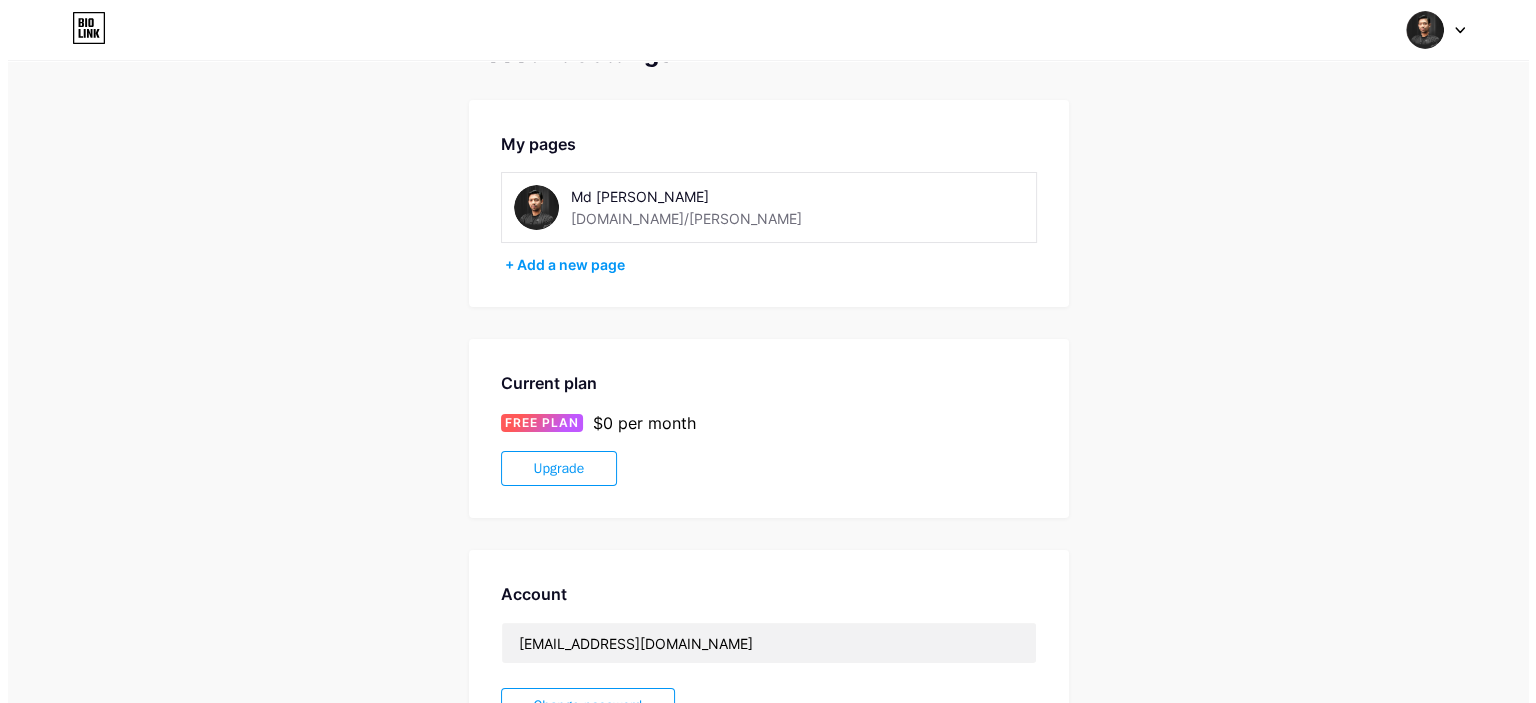 scroll, scrollTop: 10, scrollLeft: 0, axis: vertical 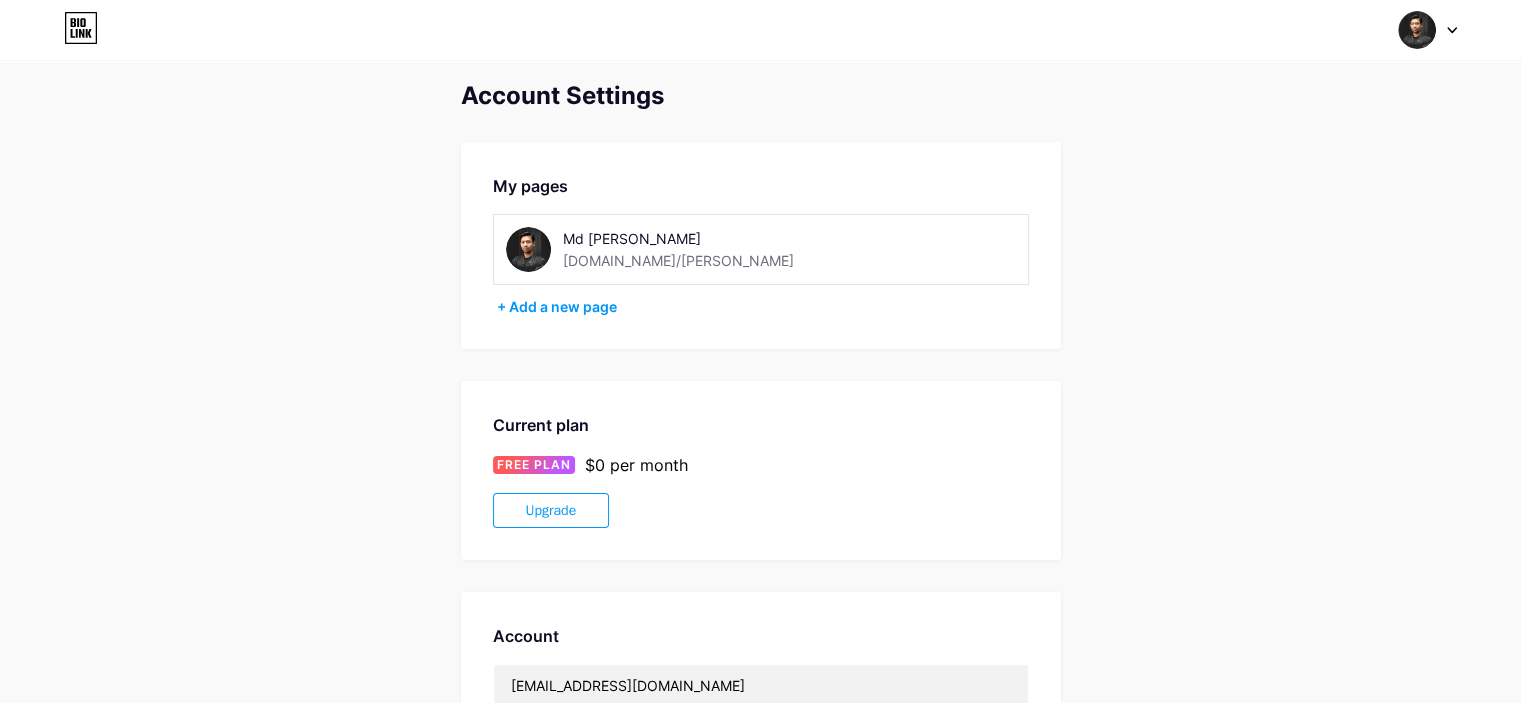 click on "Upgrade" at bounding box center (551, 510) 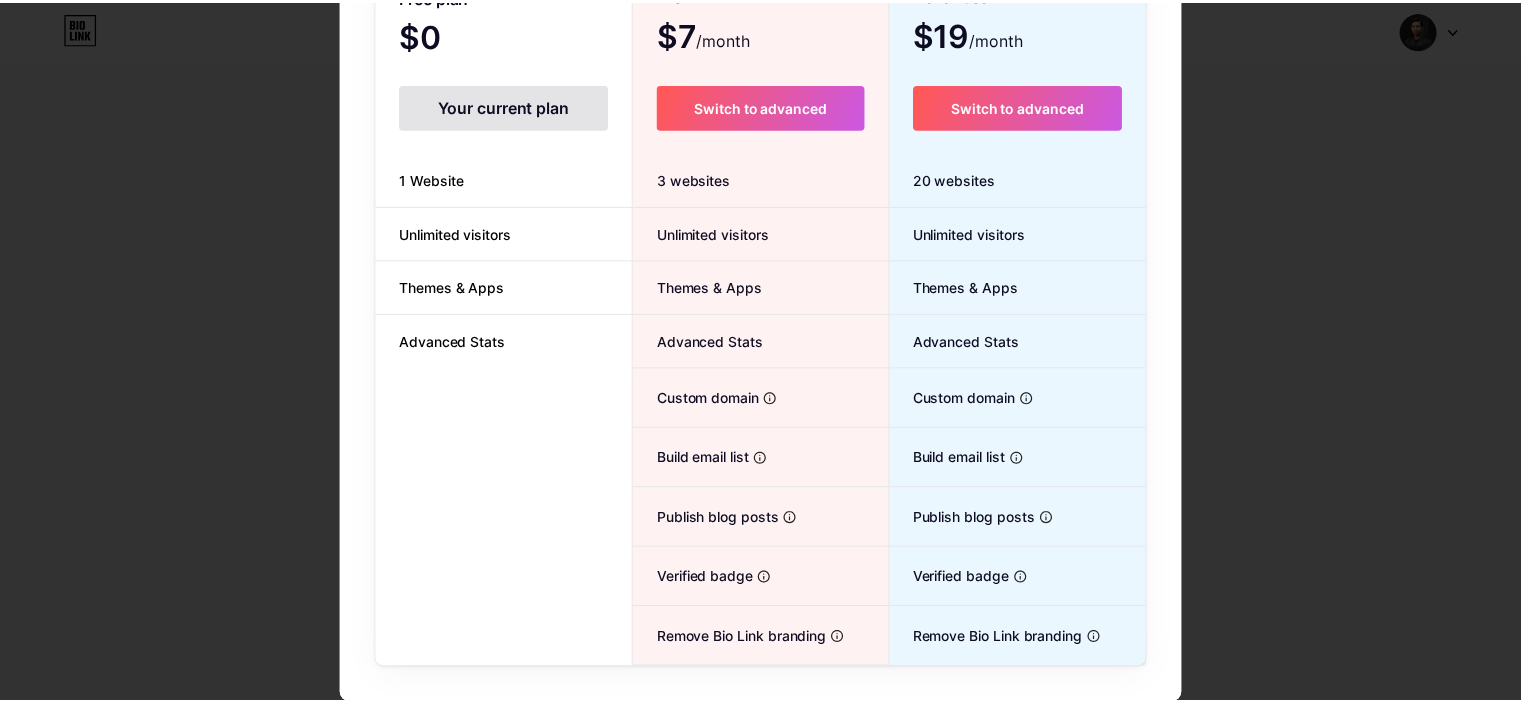 scroll, scrollTop: 0, scrollLeft: 0, axis: both 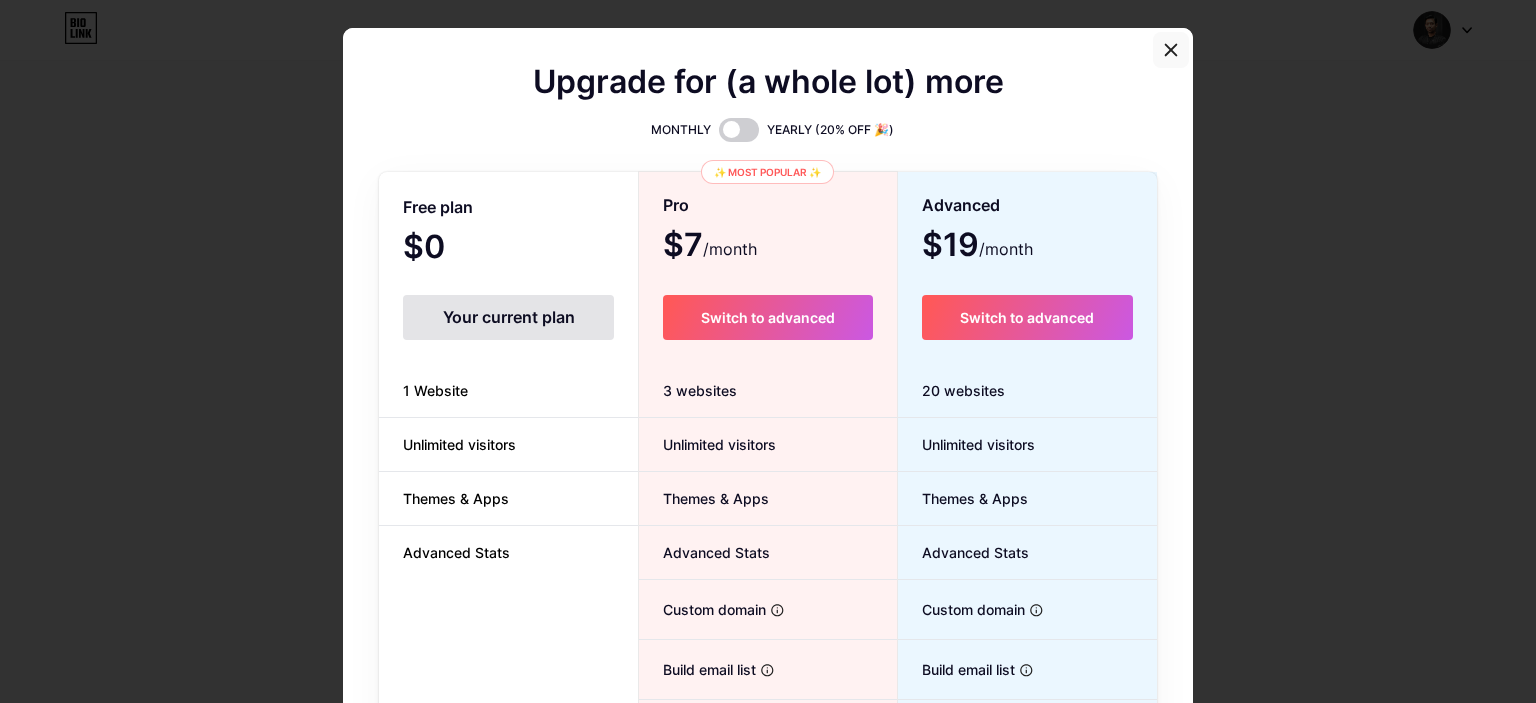 click 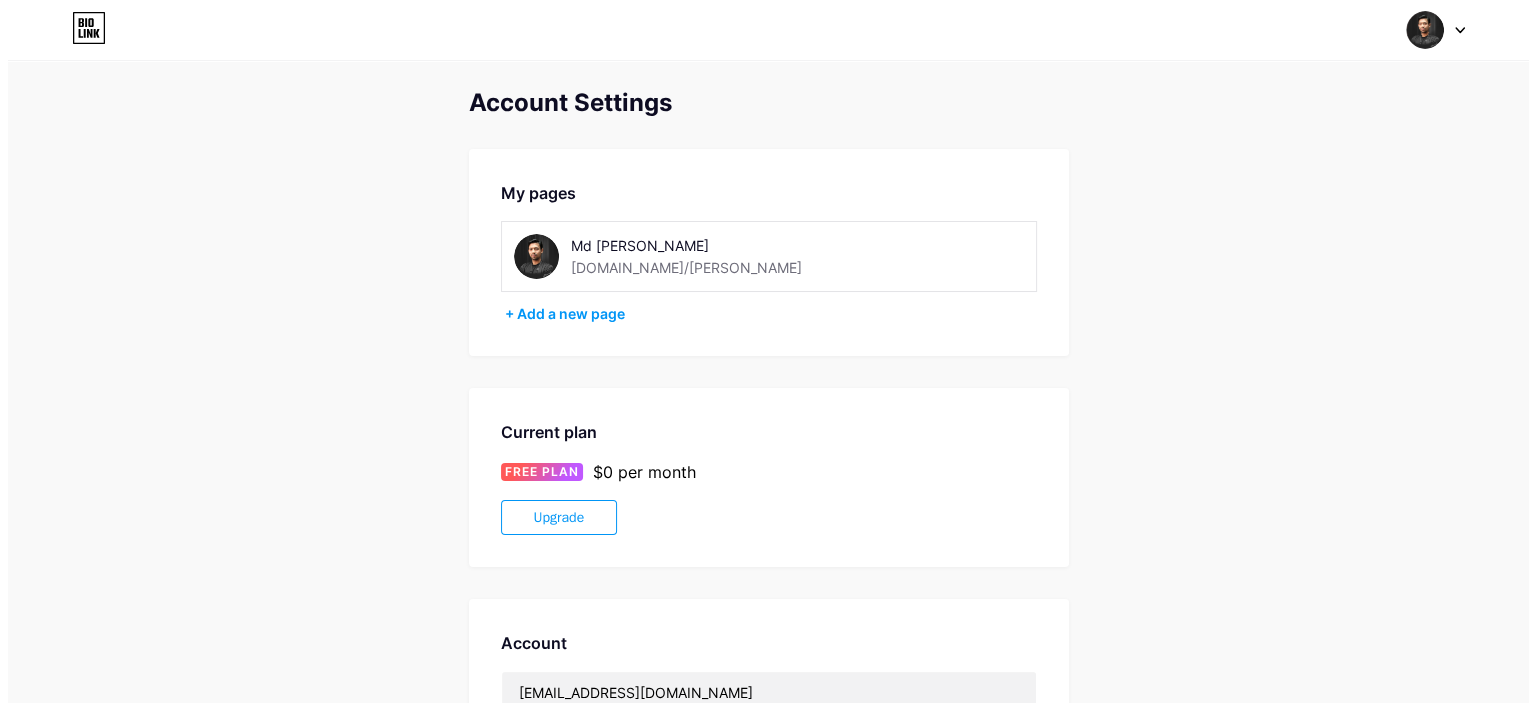 scroll, scrollTop: 0, scrollLeft: 0, axis: both 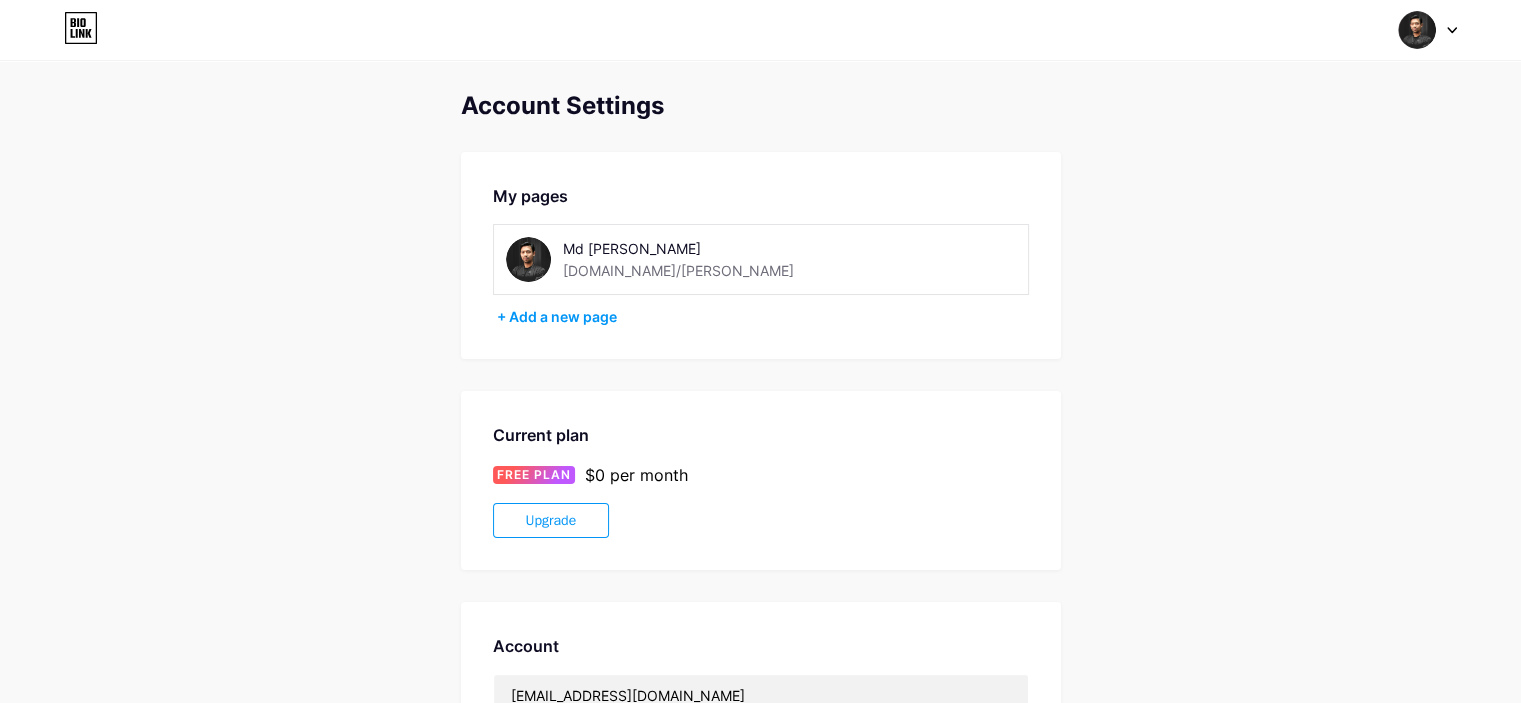 click 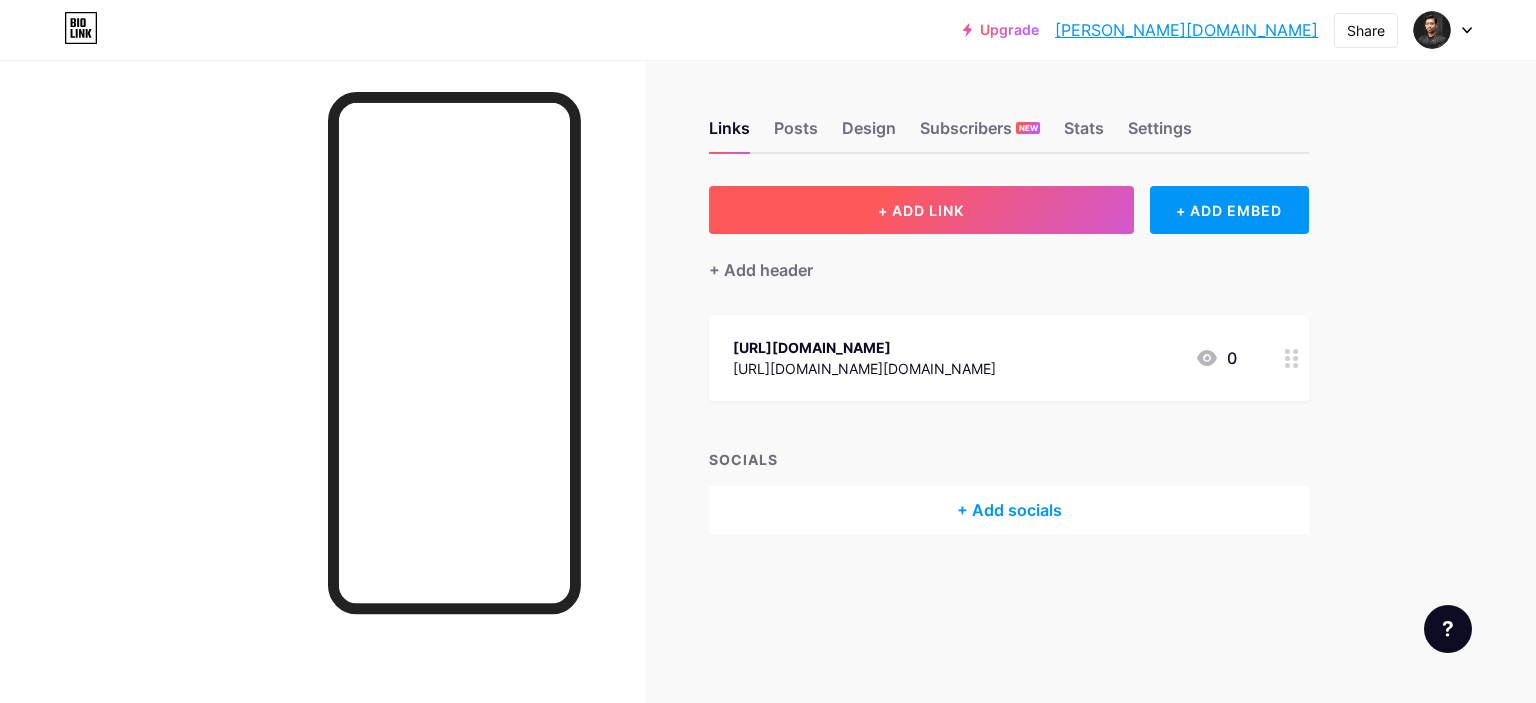 click on "+ ADD LINK" at bounding box center [921, 210] 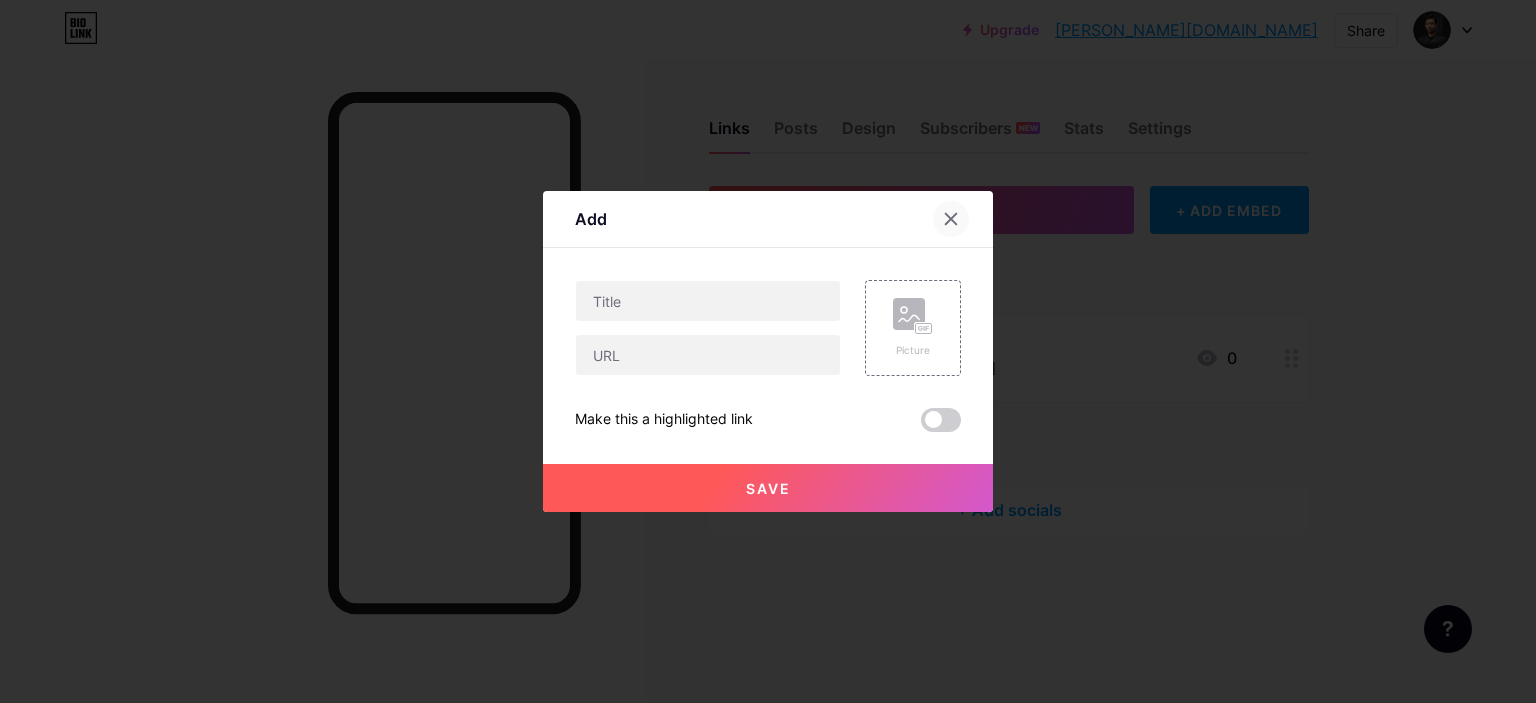 click 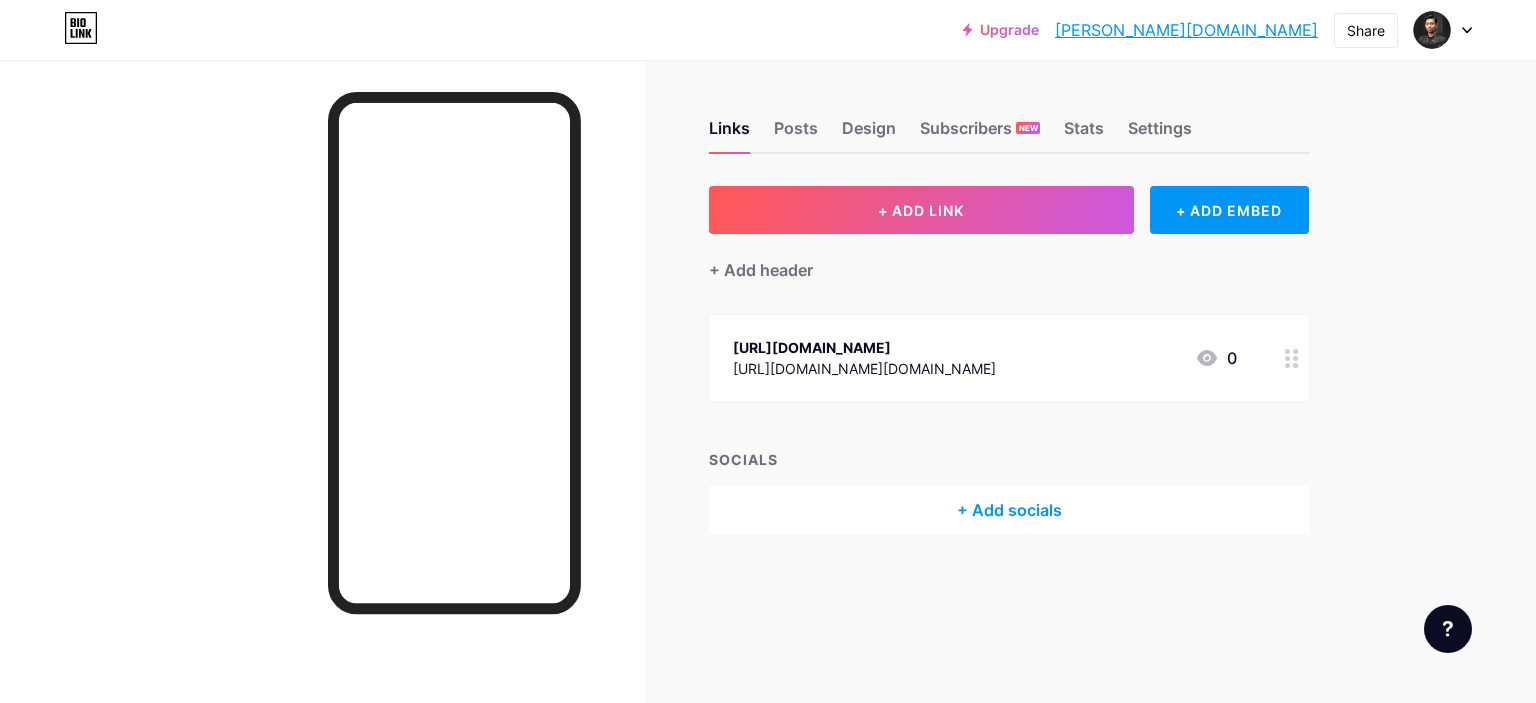 click on "+ Add socials" at bounding box center [1009, 510] 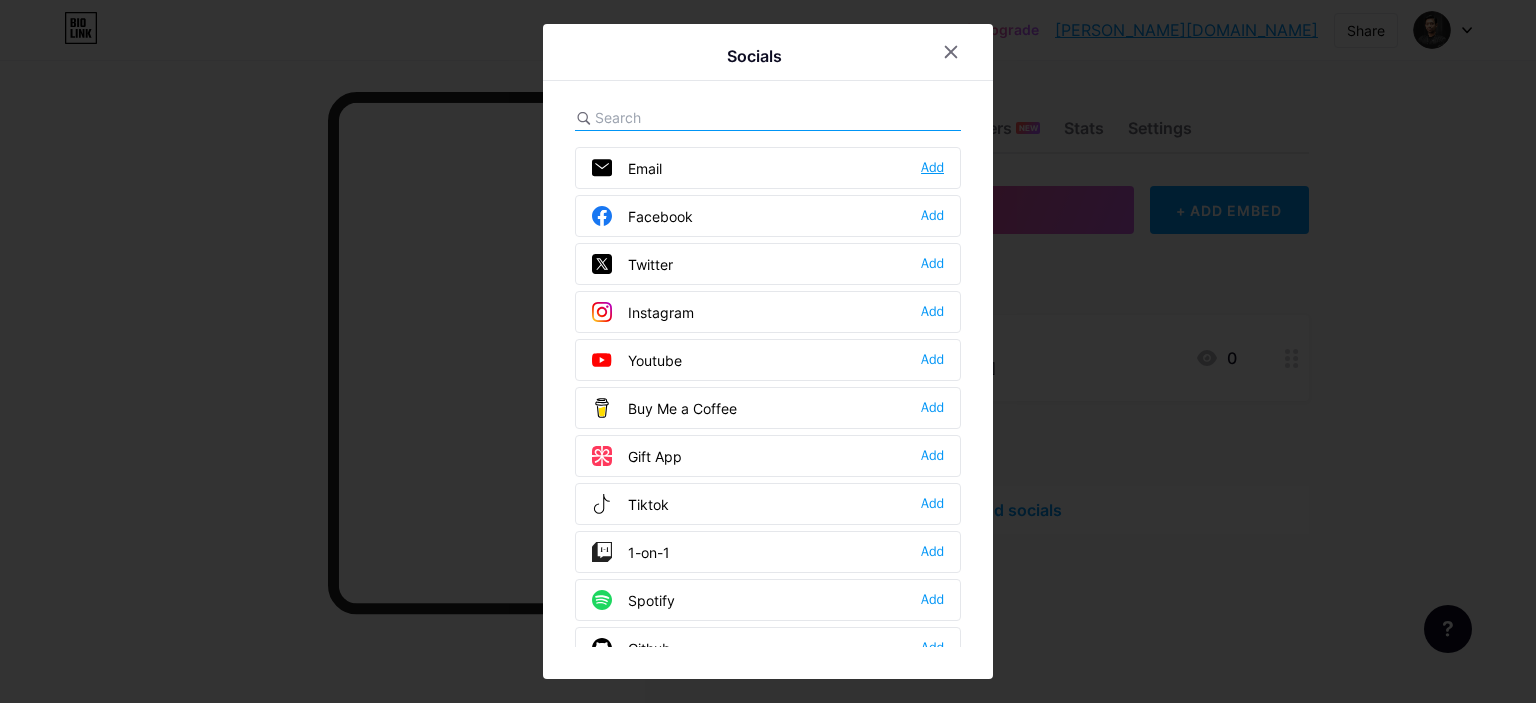 click on "Add" at bounding box center [932, 168] 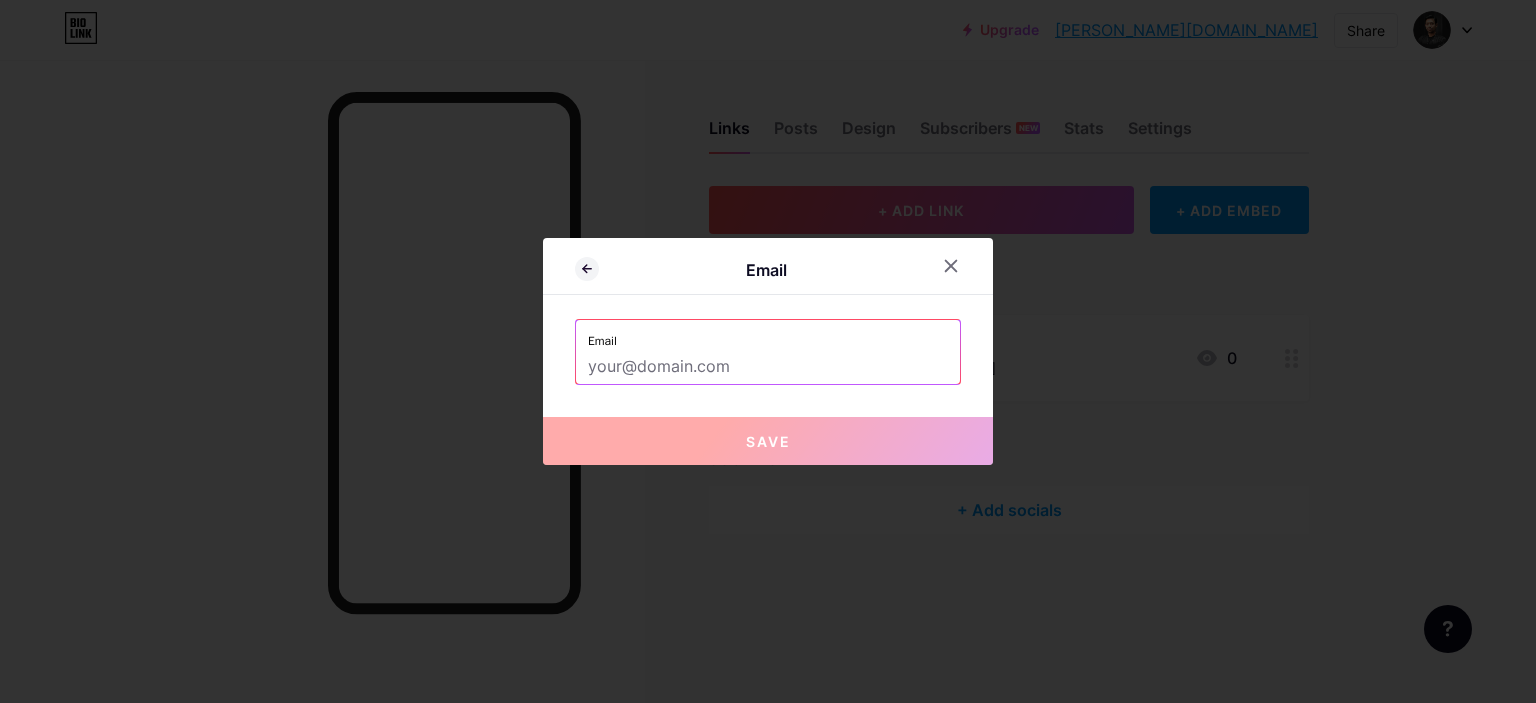 click at bounding box center [768, 367] 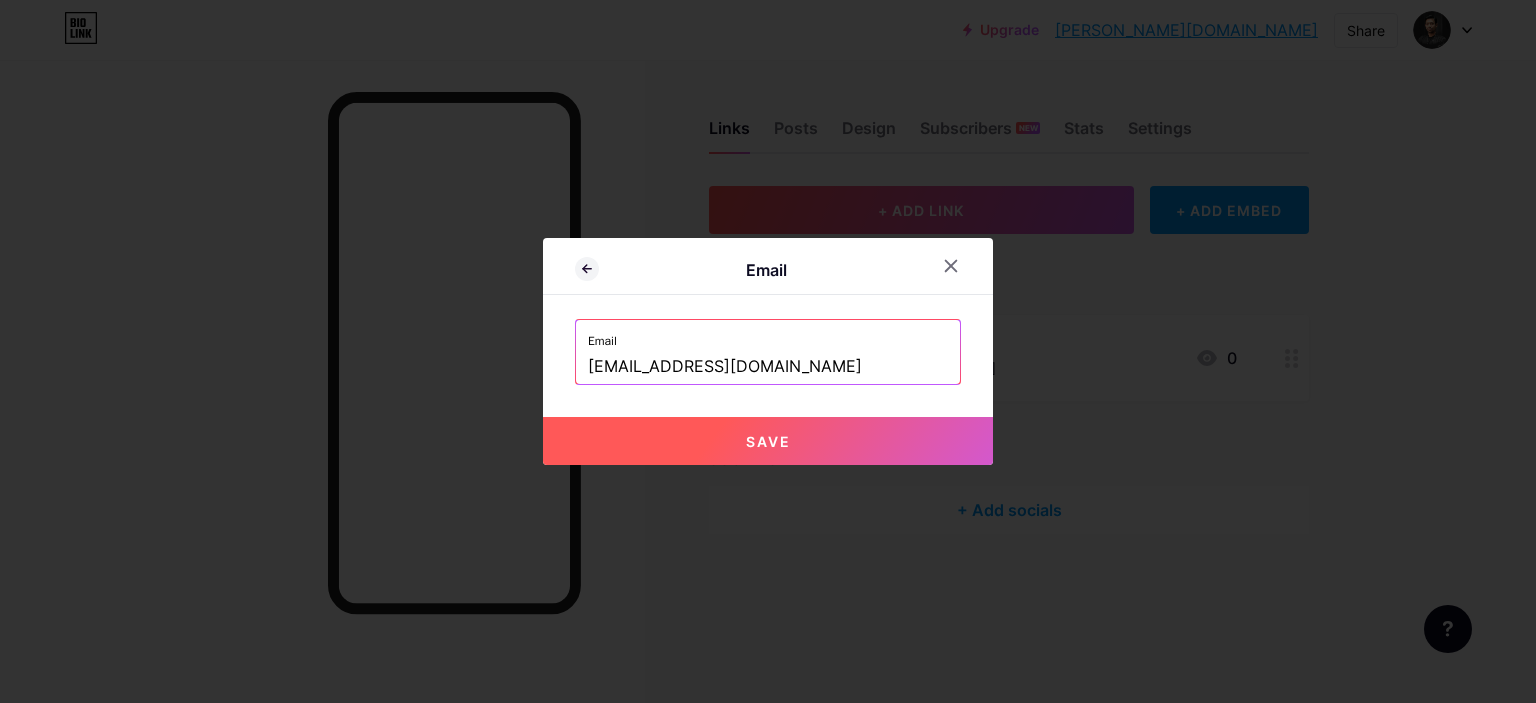 click on "Save" at bounding box center [768, 441] 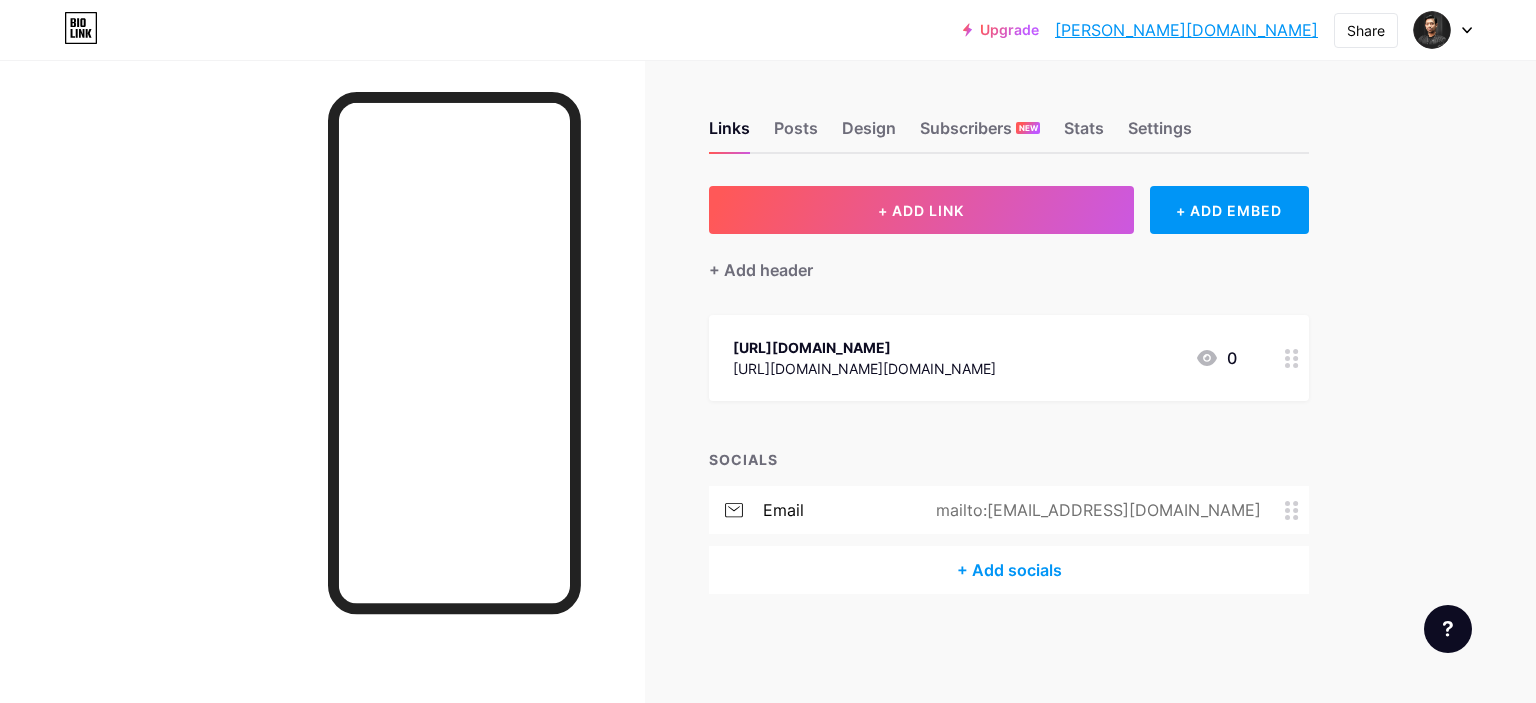 click on "+ Add socials" at bounding box center (1009, 570) 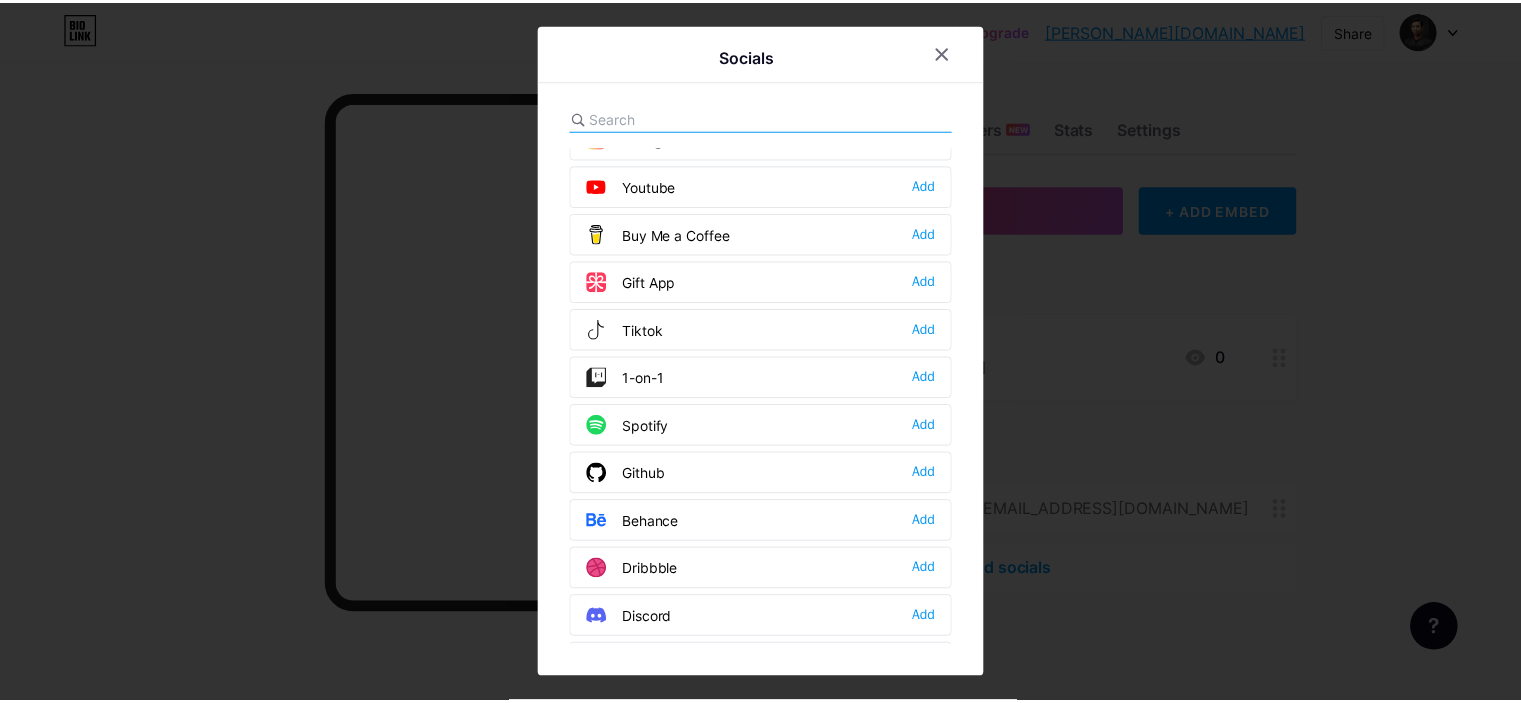 scroll, scrollTop: 176, scrollLeft: 0, axis: vertical 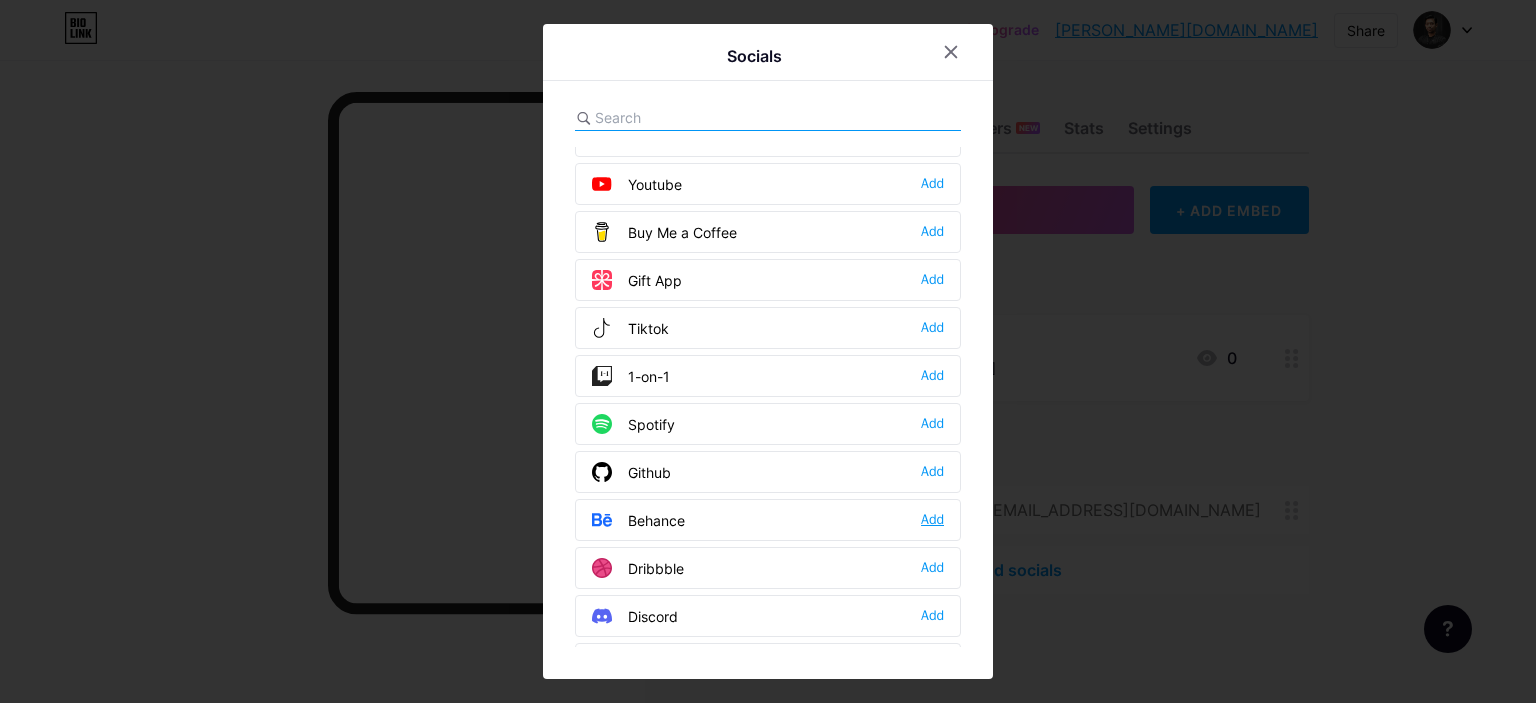 click on "Add" at bounding box center (932, 520) 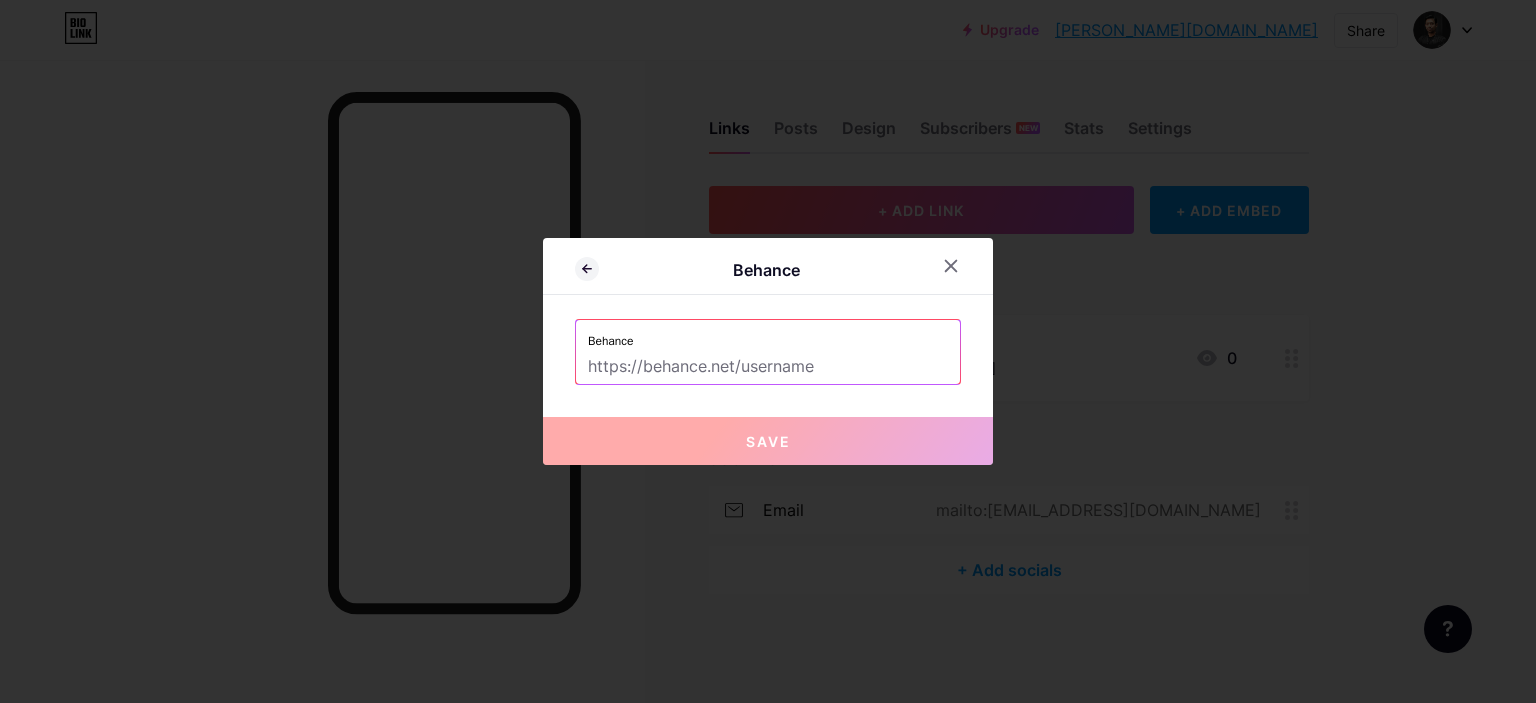 click at bounding box center (768, 367) 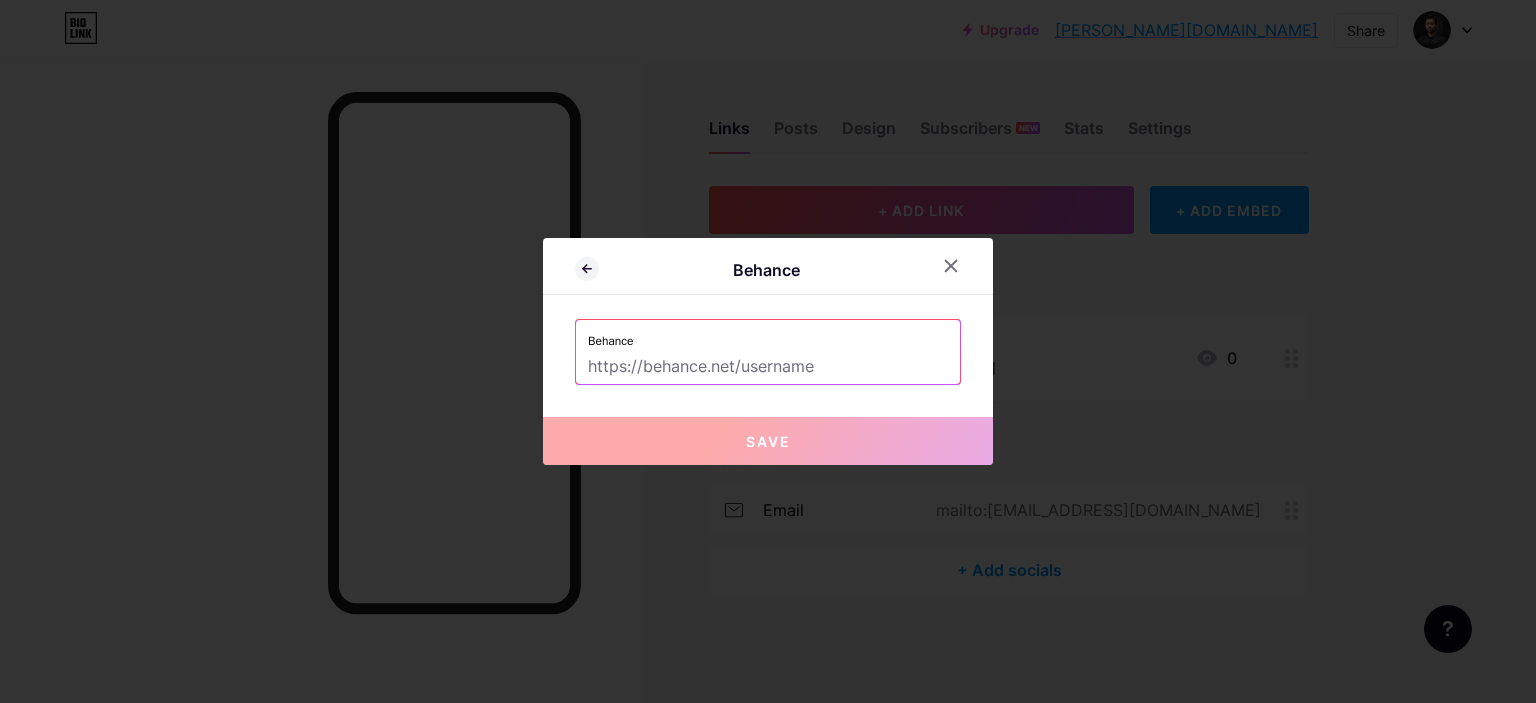 paste on "[URL][DOMAIN_NAME]" 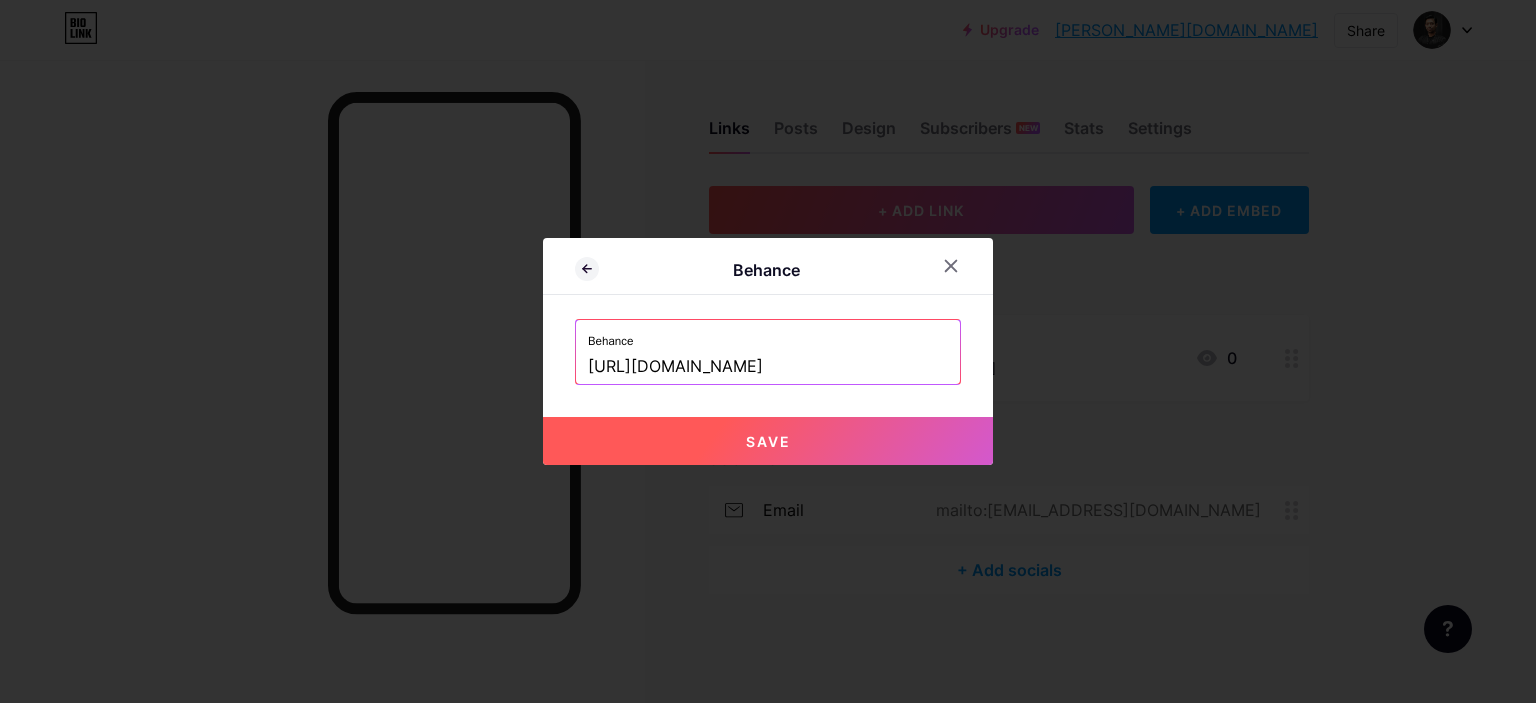type on "[URL][DOMAIN_NAME]" 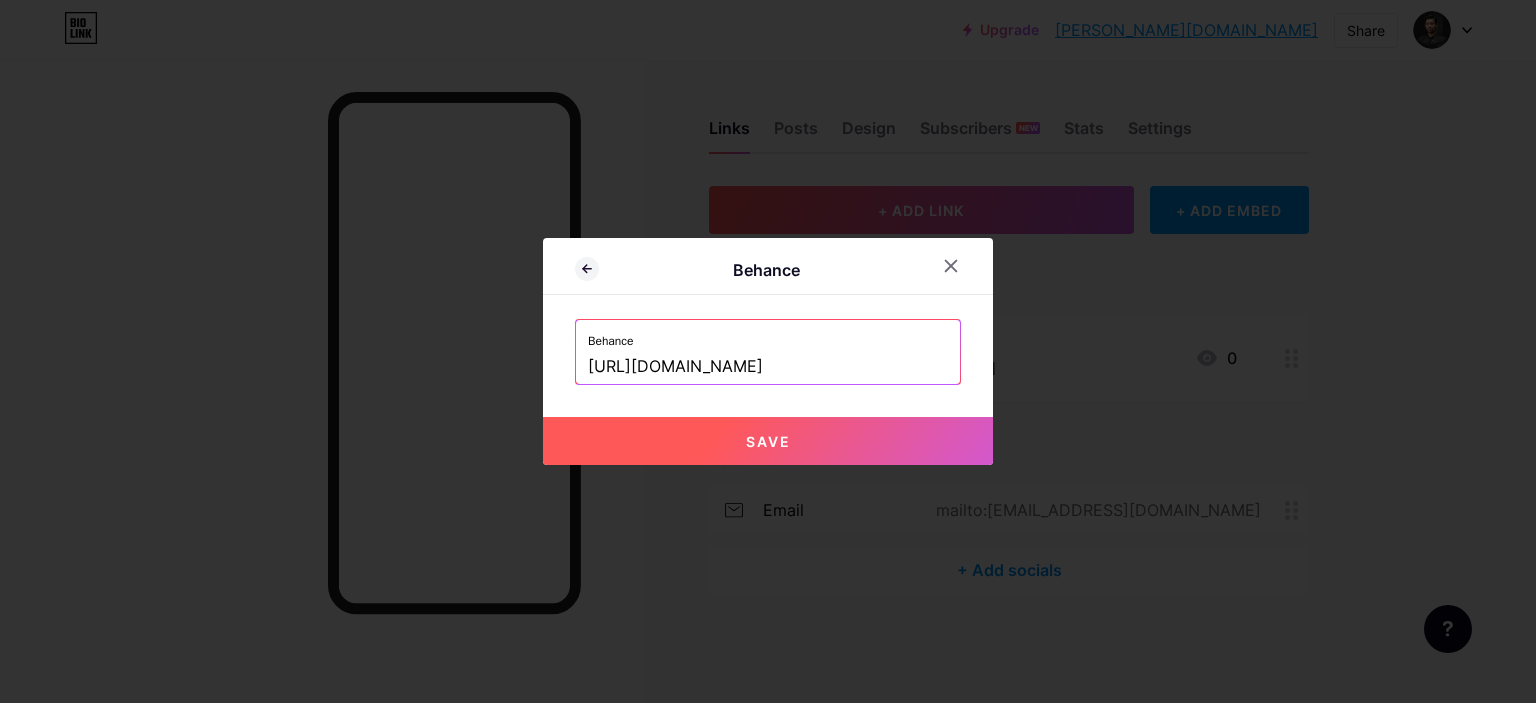 click on "Save" at bounding box center (768, 441) 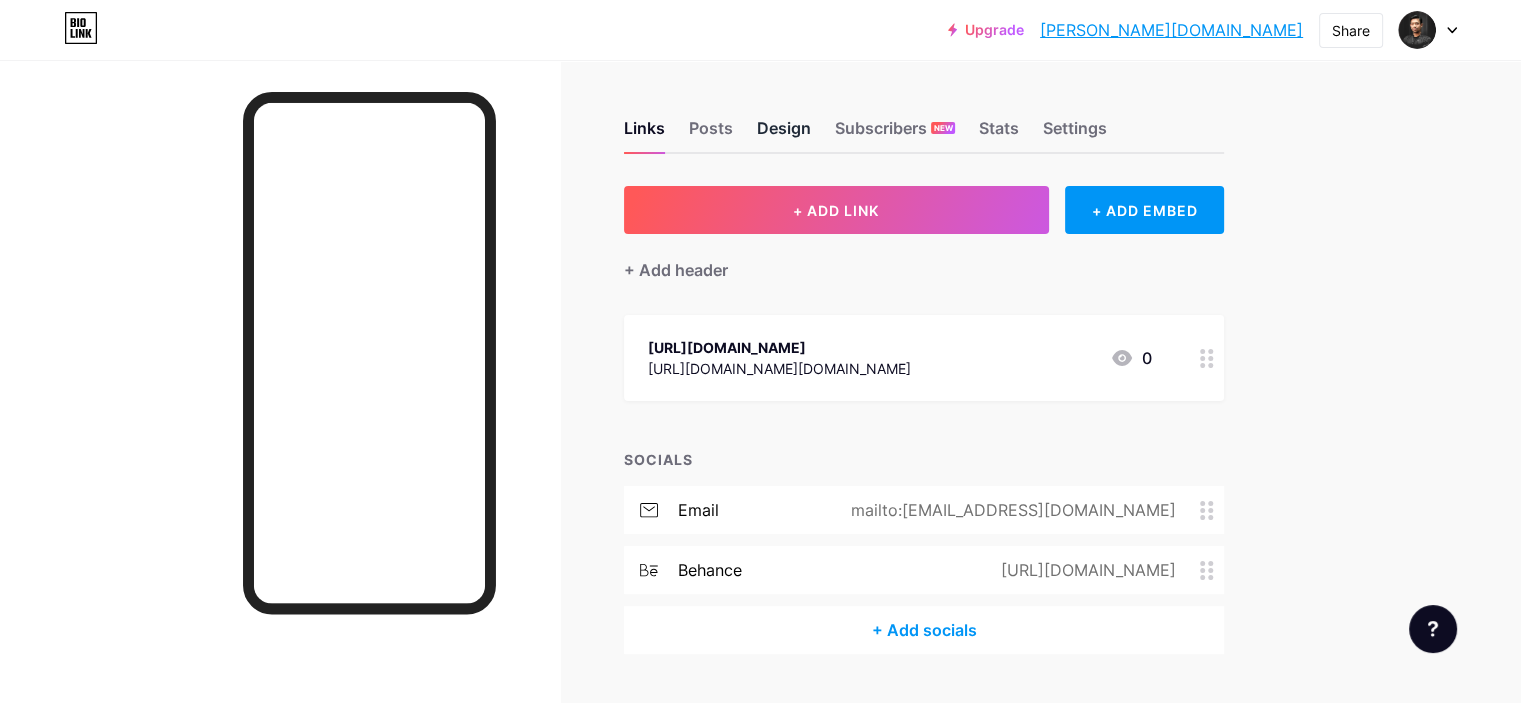 click on "Design" at bounding box center (784, 134) 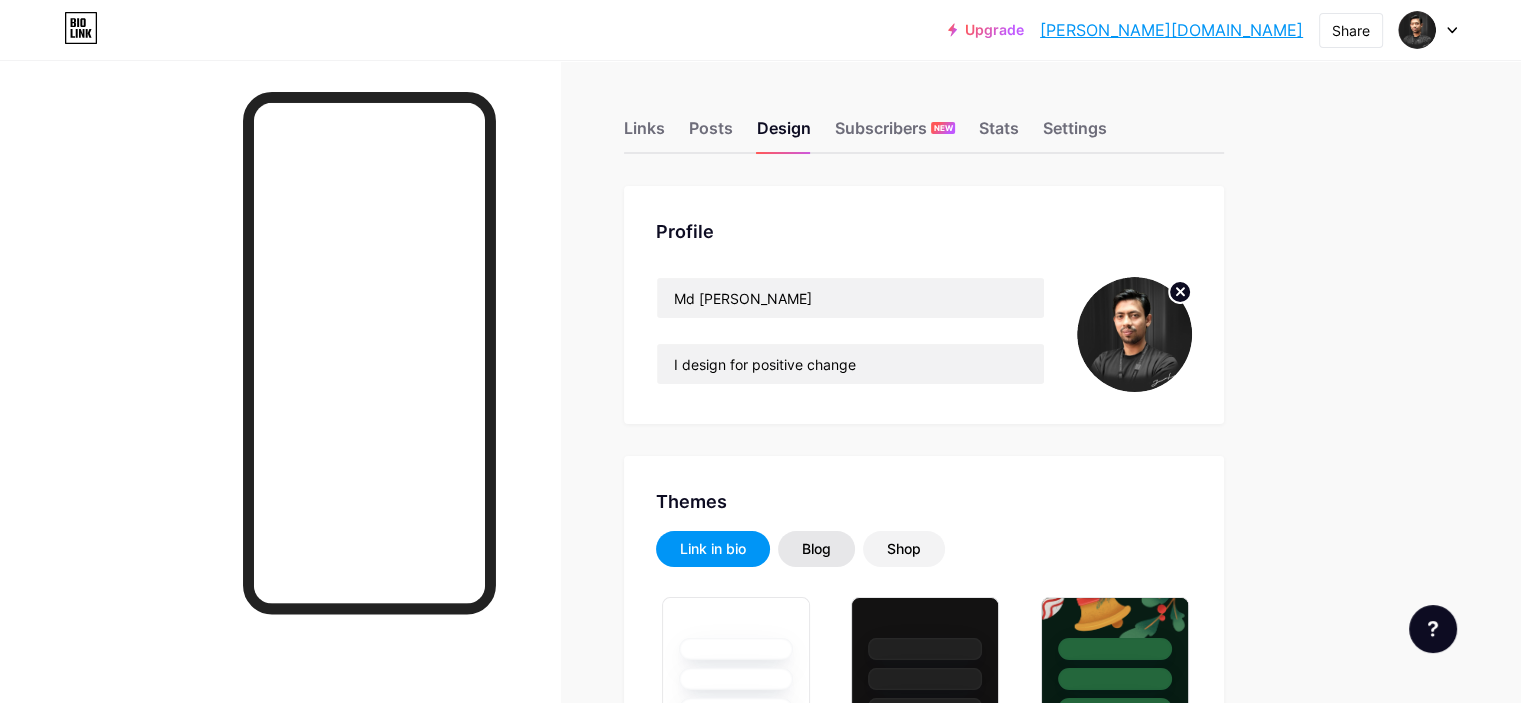 click on "Blog" at bounding box center [816, 549] 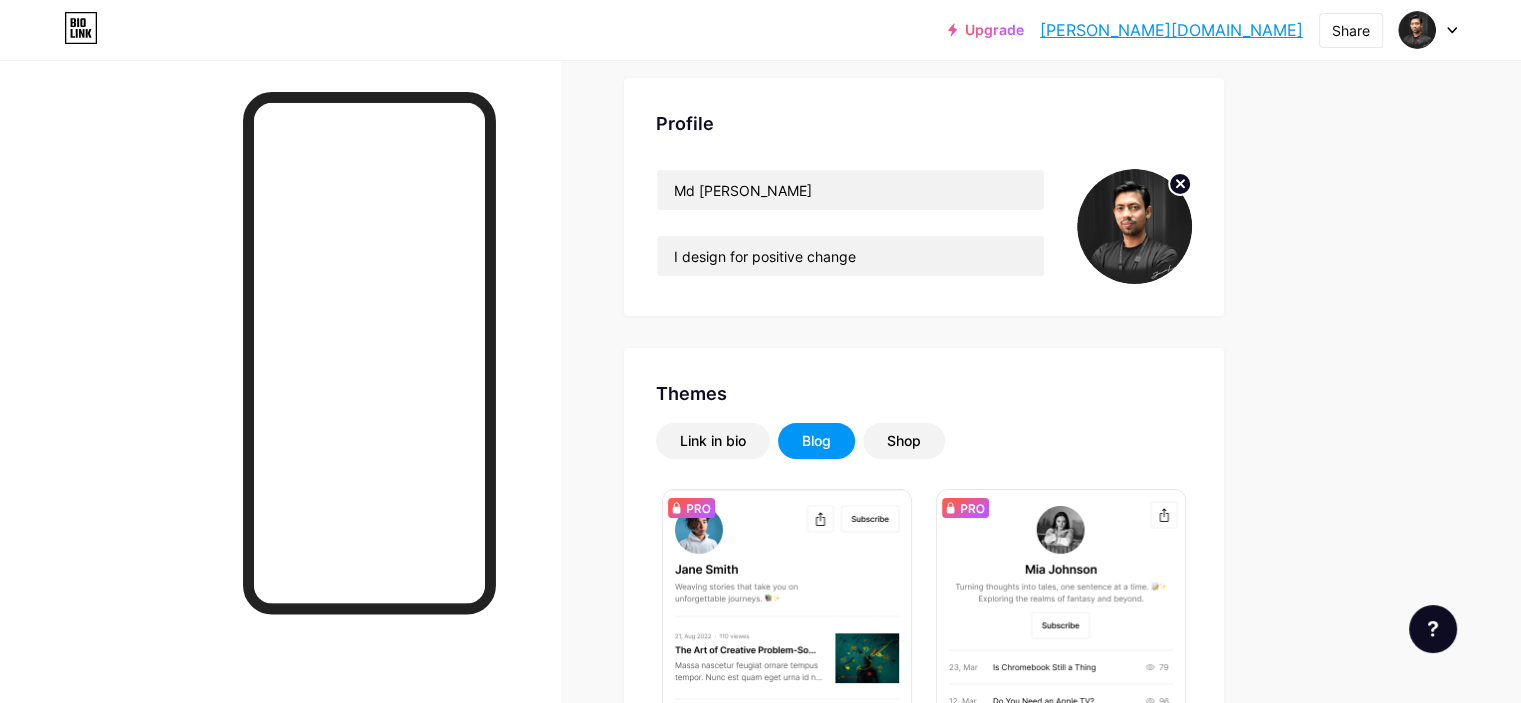 scroll, scrollTop: 120, scrollLeft: 0, axis: vertical 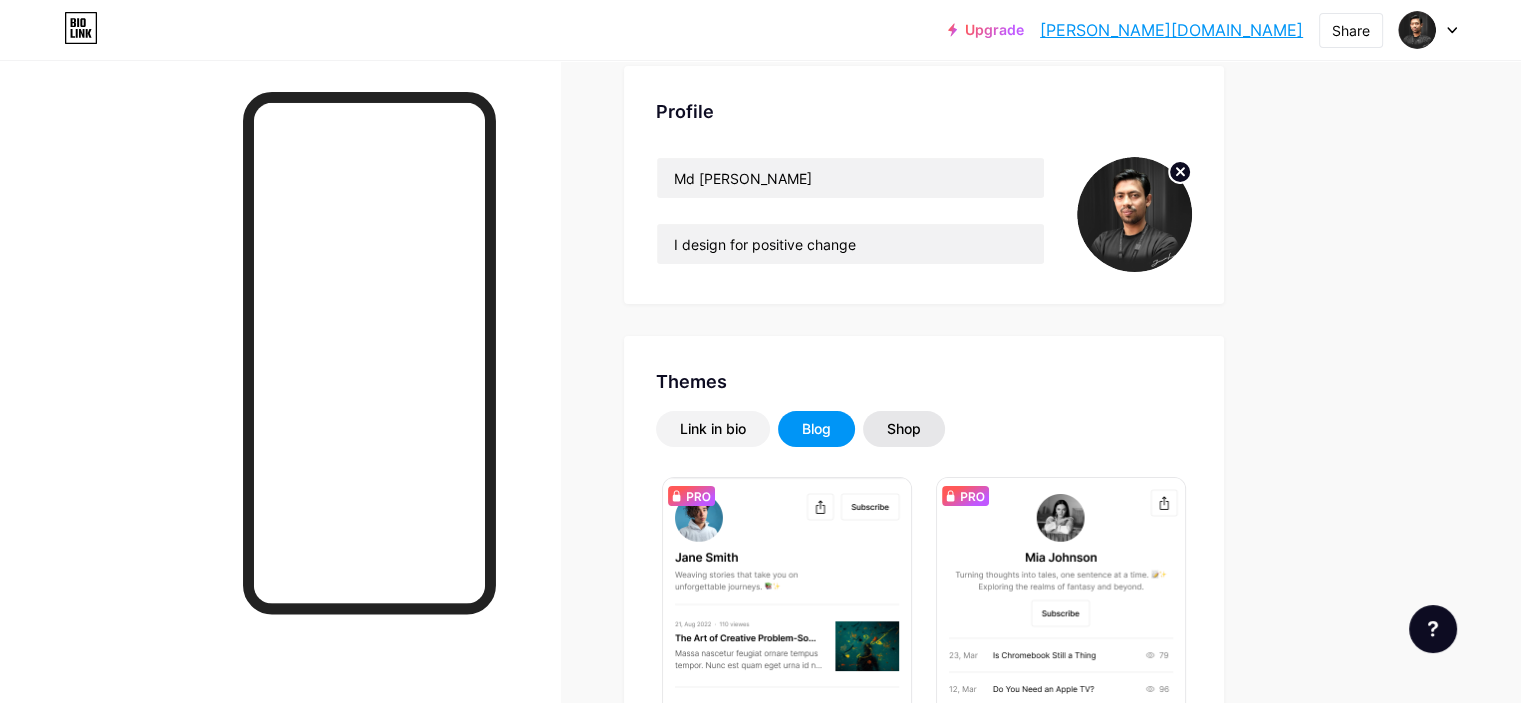 click on "Shop" at bounding box center (904, 429) 